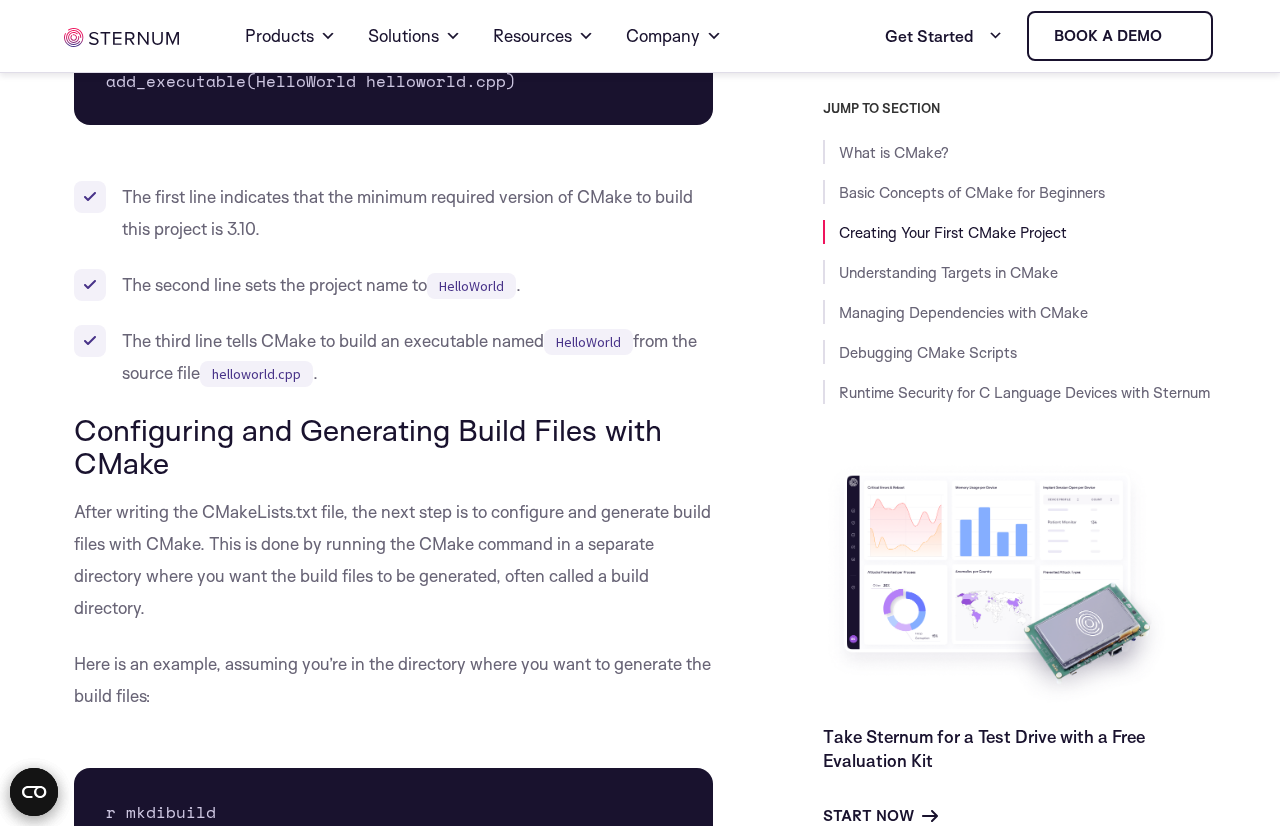 scroll, scrollTop: 0, scrollLeft: 0, axis: both 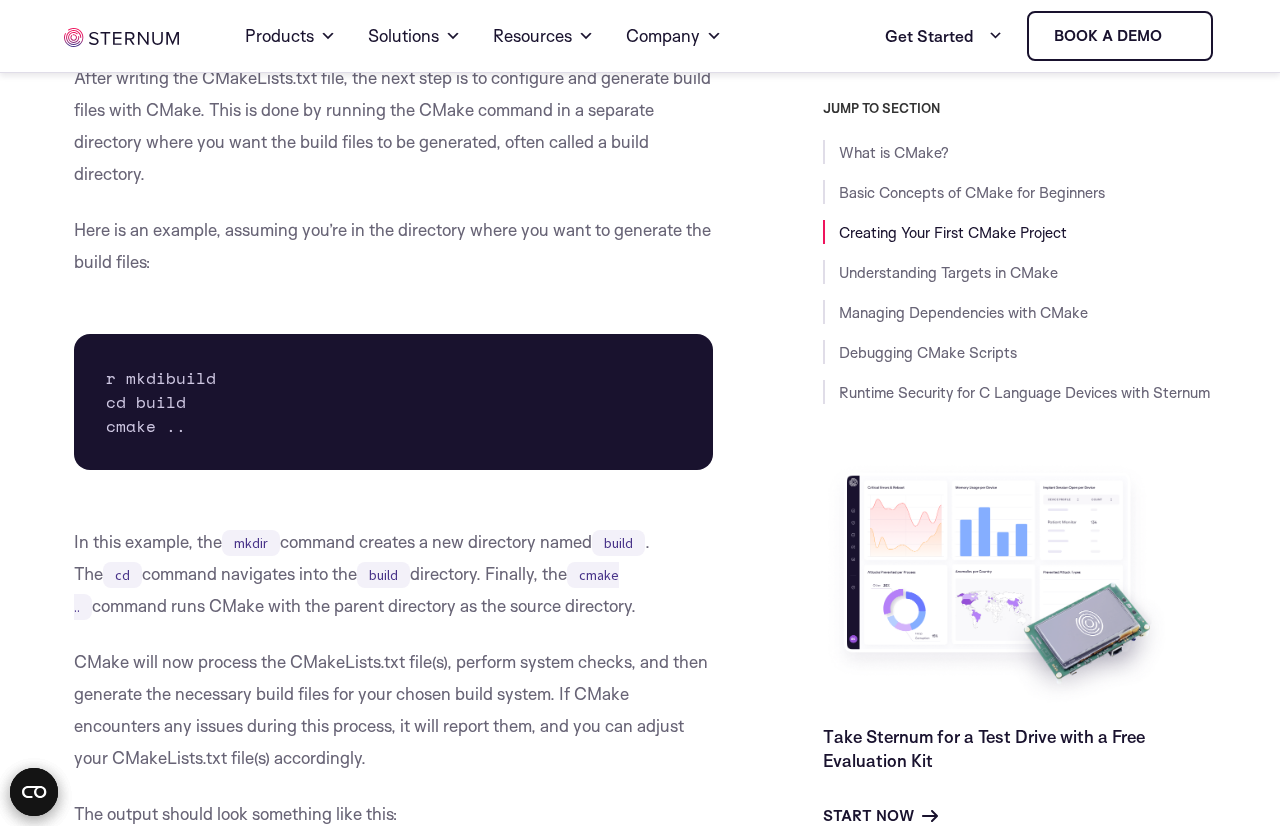 click on "JUMP TO SECTION
What is CMake? Basic Concepts of CMake for Beginners Creating Your First CMake Project Understanding Targets in CMake Managing Dependencies with CMake Debugging CMake Scripts Runtime Security for C Language Devices with Sternum
Take Sternum for a Test Drive with a Free Evaluation Kit
Start Now" at bounding box center (984, 464) 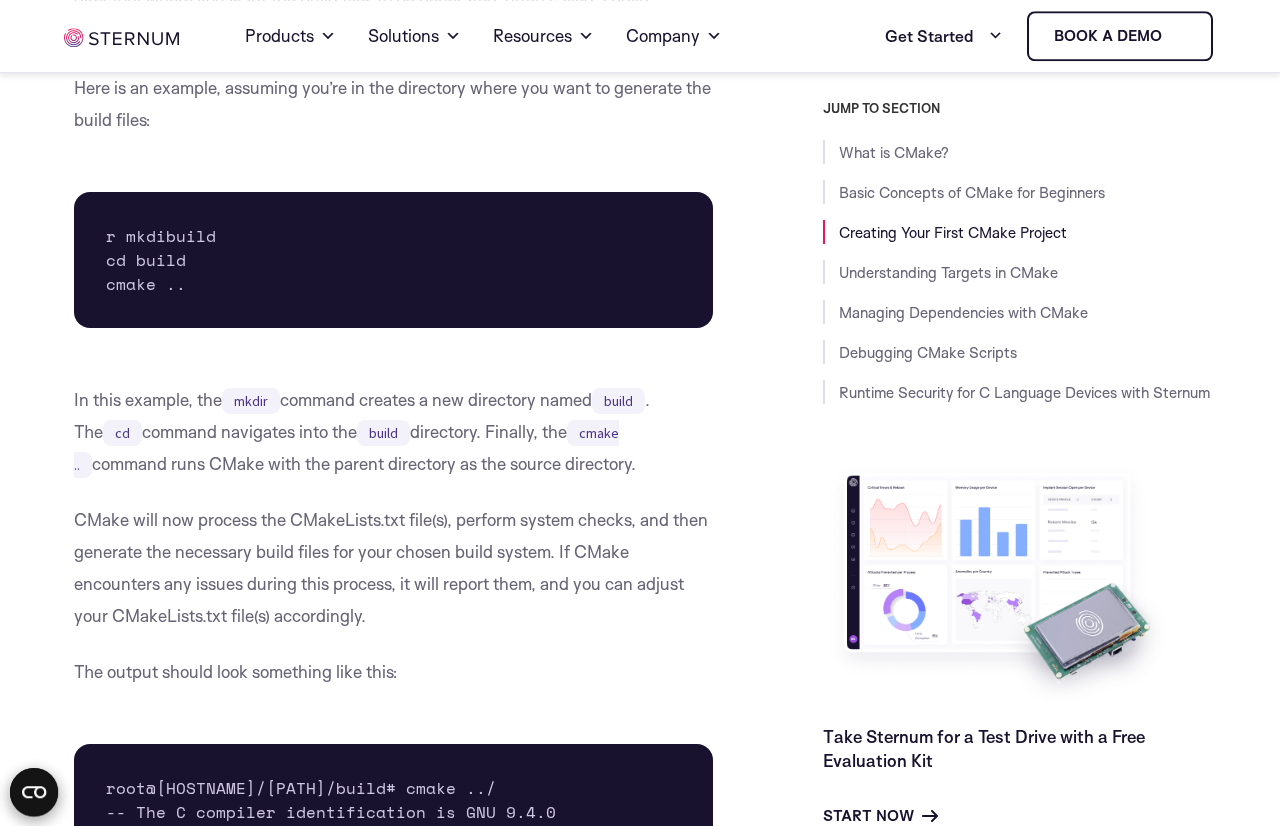 scroll, scrollTop: 3597, scrollLeft: 0, axis: vertical 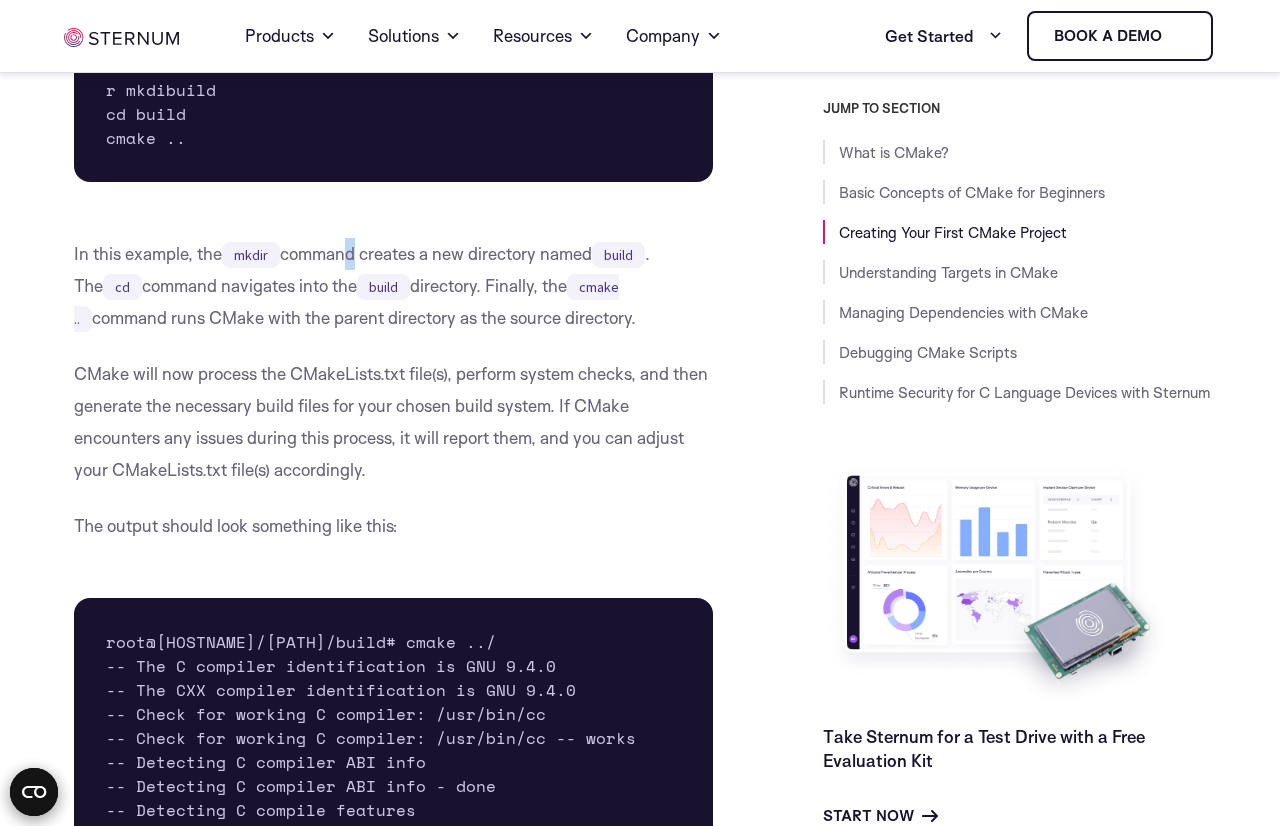 click on "In this example, the  mkdir  command creates a new directory named  build . The  cd  command navigates into the  build  directory. Finally, the  cmake ..  command runs CMake with the parent directory as the source directory." at bounding box center [393, 286] 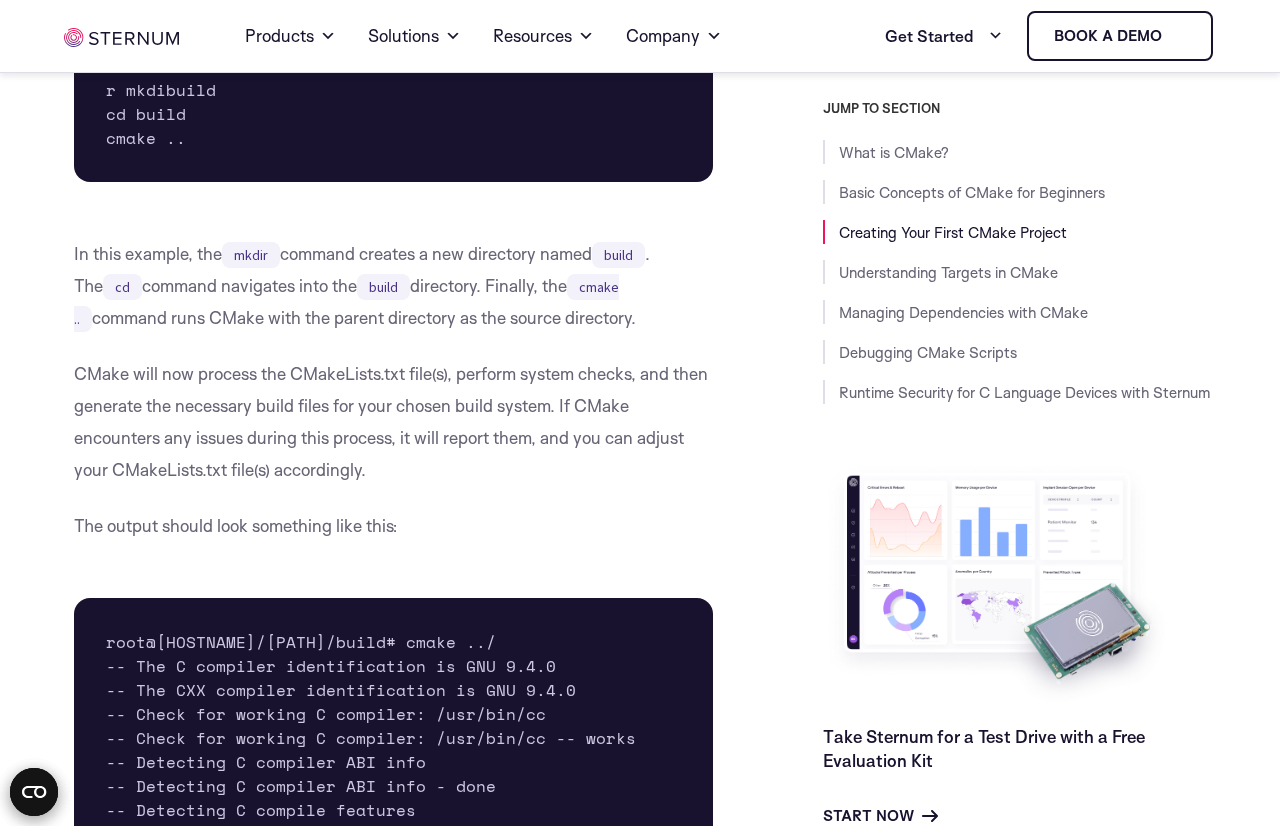 click on "In this example, the  mkdir  command creates a new directory named  build . The  cd  command navigates into the  build  directory. Finally, the  cmake ..  command runs CMake with the parent directory as the source directory." at bounding box center [393, 286] 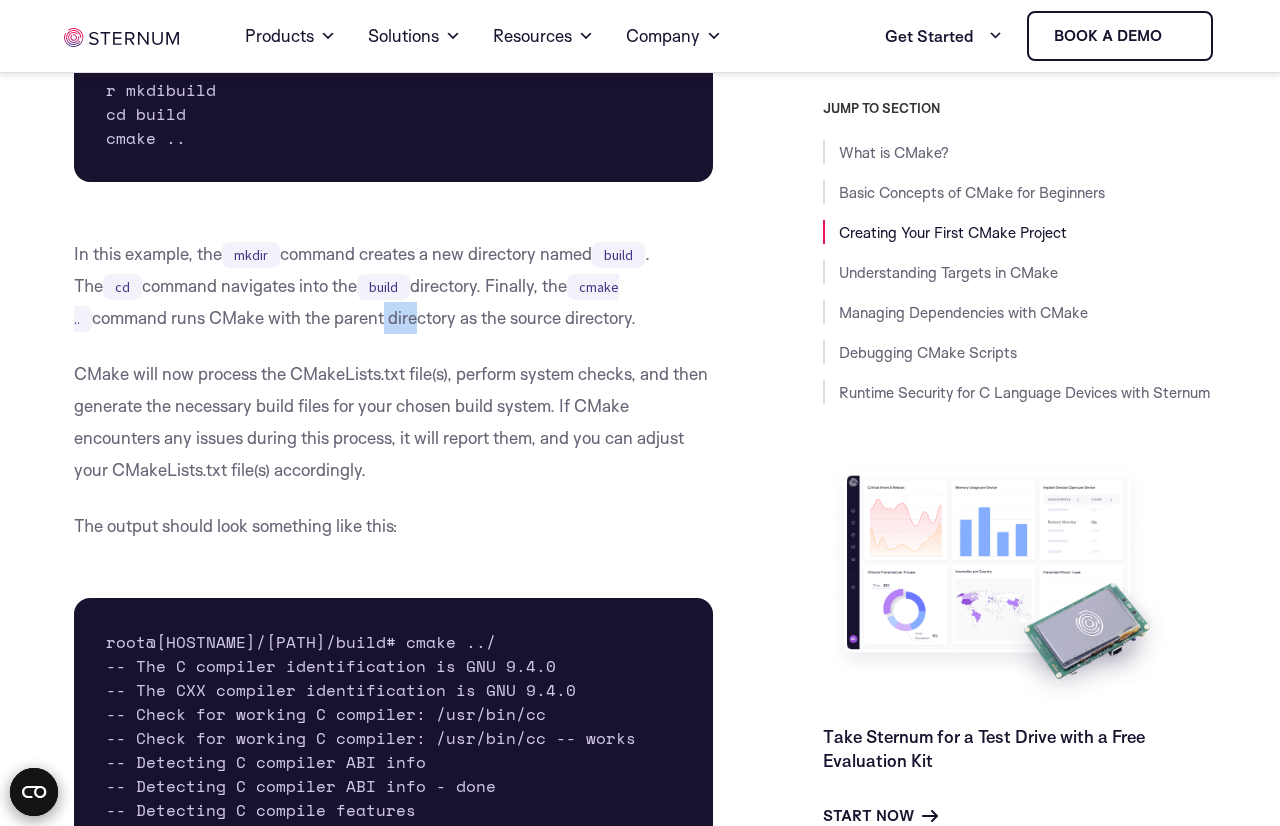 drag, startPoint x: 282, startPoint y: 380, endPoint x: 311, endPoint y: 389, distance: 30.364452 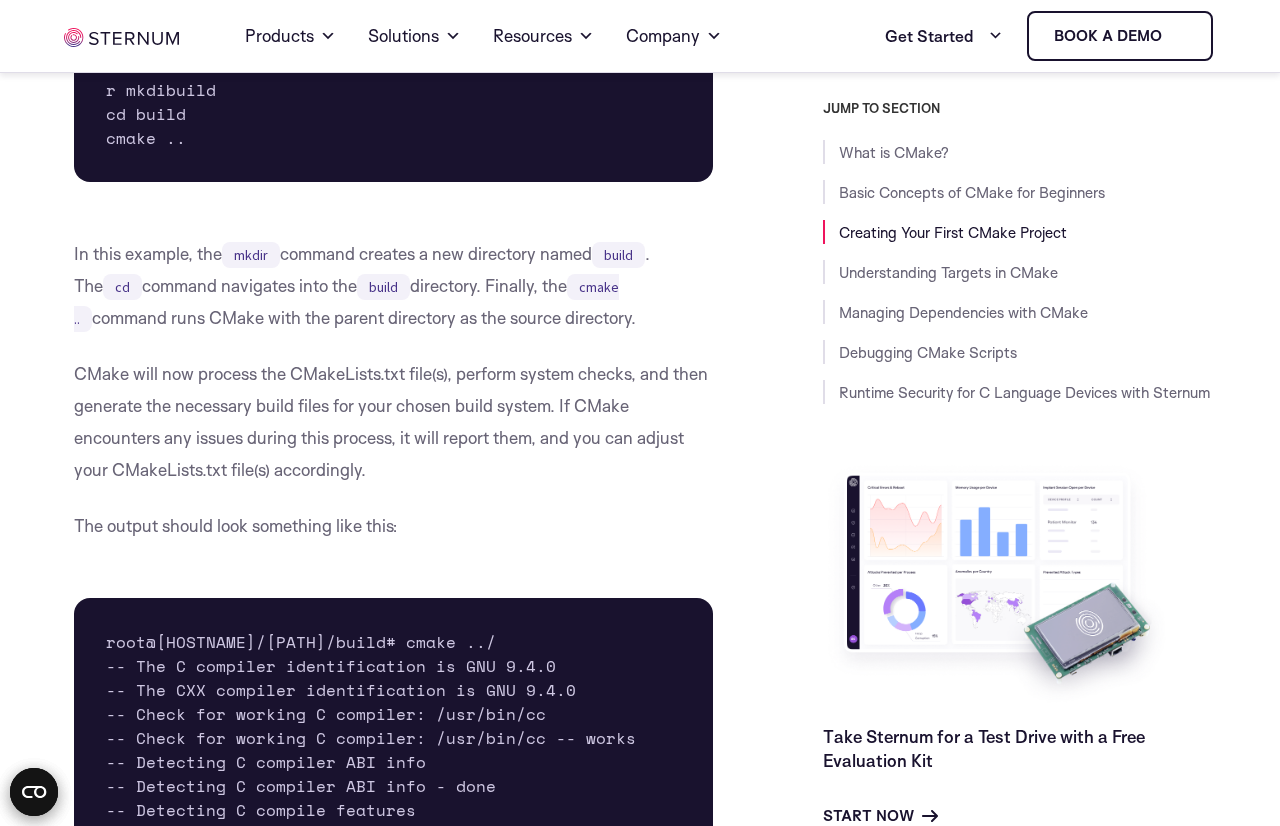 click on "CMake will now process the CMakeLists.txt file(s), perform system checks, and then generate the necessary build files for your chosen build system. If CMake encounters any issues during this process, it will report them, and you can adjust your CMakeLists.txt file(s) accordingly." at bounding box center [393, 422] 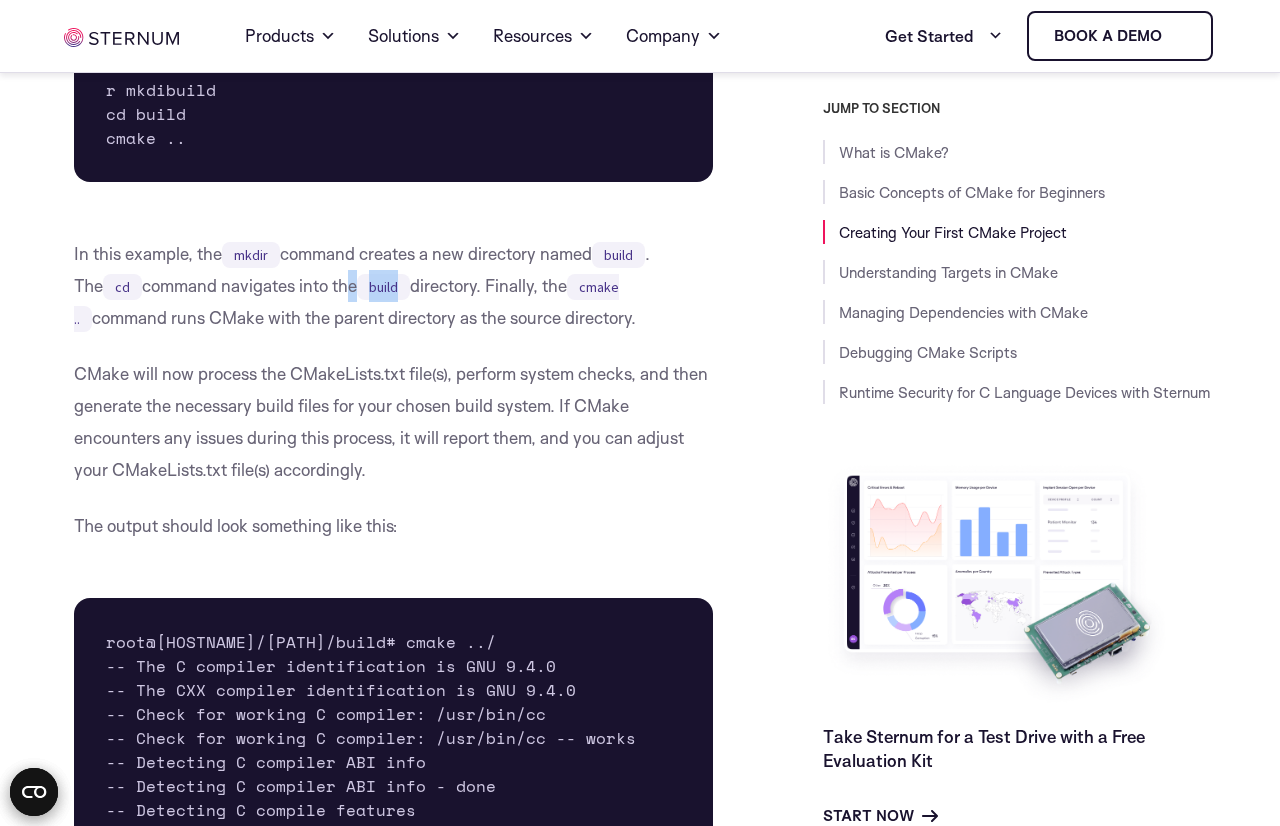 drag, startPoint x: 316, startPoint y: 342, endPoint x: 385, endPoint y: 338, distance: 69.115845 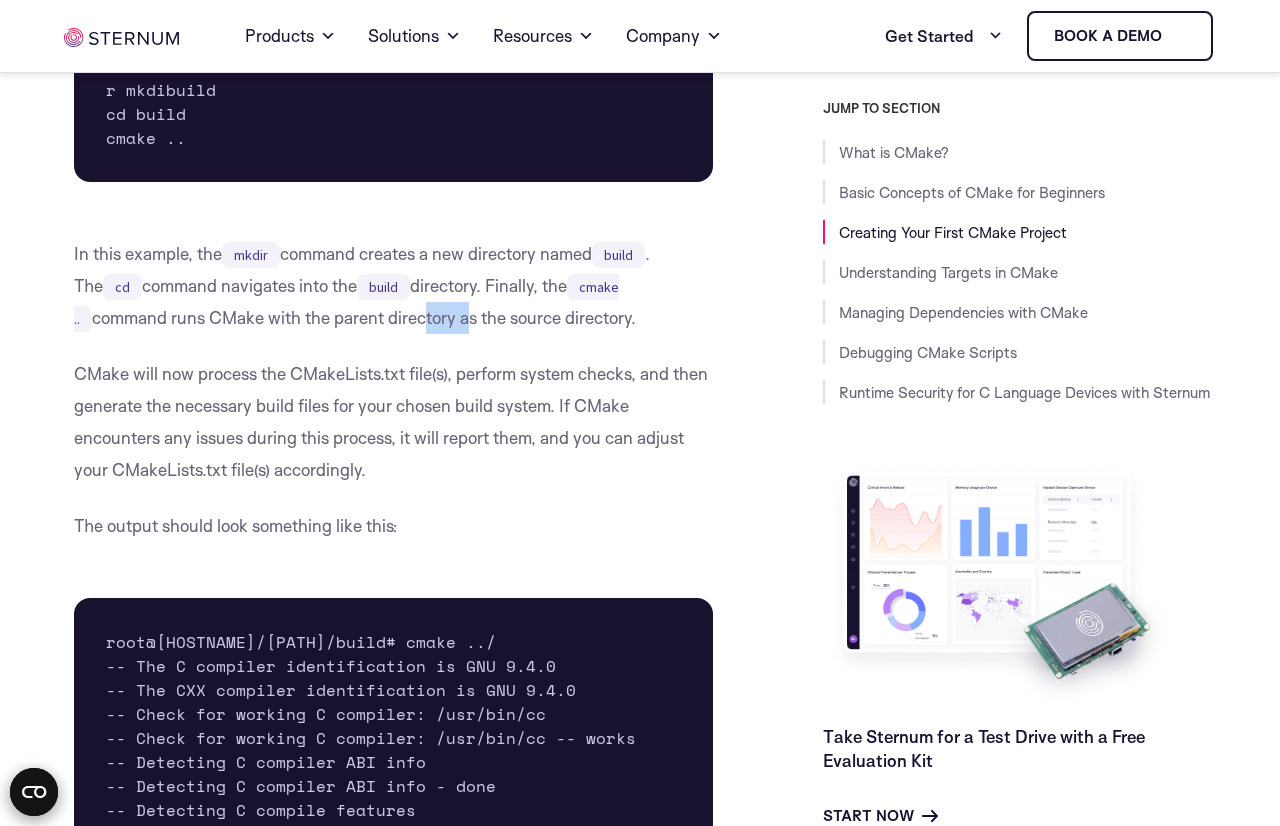 drag, startPoint x: 321, startPoint y: 367, endPoint x: 350, endPoint y: 373, distance: 29.614185 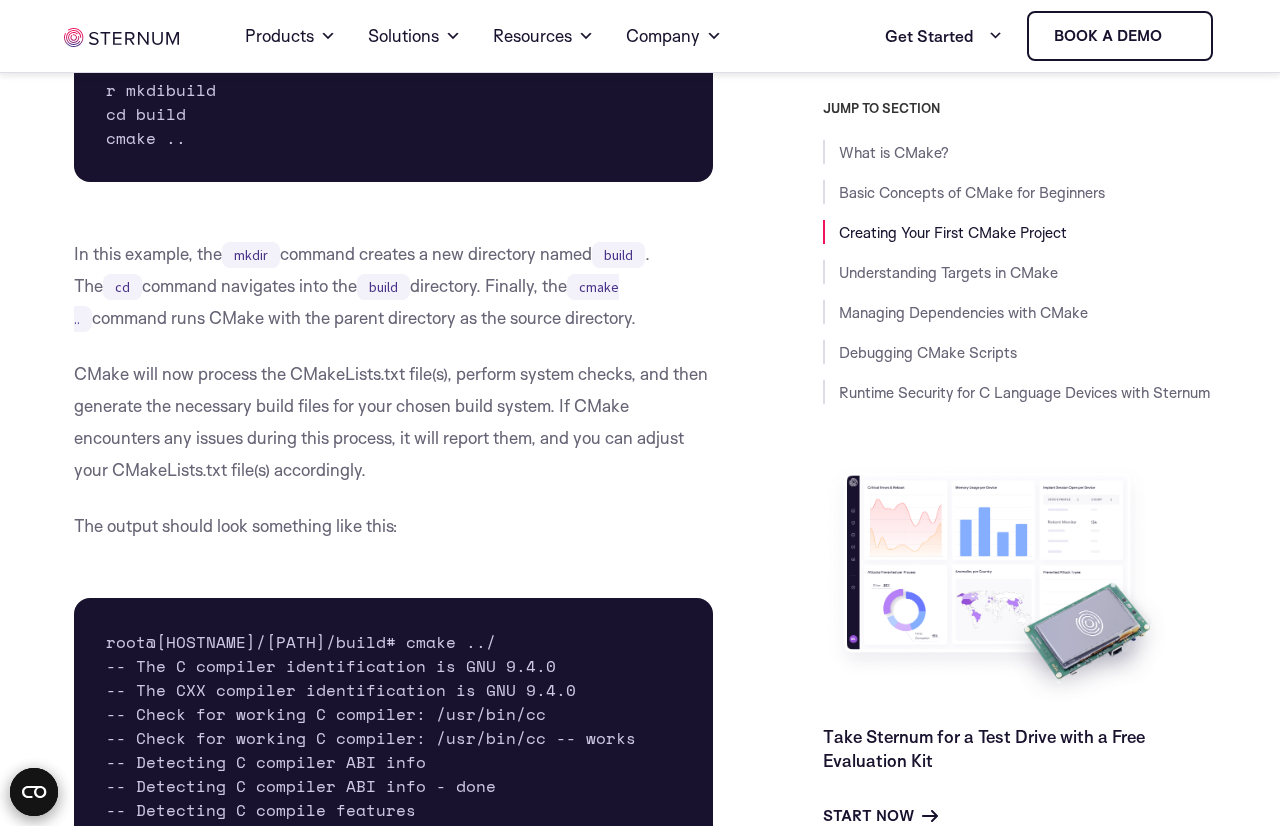click on "What is CMake? CMake stands for cross-platform make. It is a tool designed to manage the build process of software using compiler-independent methods. It was created to support complex directory hierarchies and applications that depend on several libraries. Unlike traditional build systems, CMake does not build the software directly. Instead, it generates build scripts in various formats, including Unix makefiles and project files for integrated development environments (IDEs) like Microsoft Visual Studio and Xcode. This makes CMake a versatile tool that can be used in diverse development environments. One of the main advantages of using CMake is that it allows developers to write a set of directives once and then generate the appropriate build scripts for their specific environment. This eliminates the need for maintaining separate build scripts for each platform, reducing the potential for errors and inconsistencies. This is part of a series of articles about  Vulnerability Management [PROJECT_NAME]" at bounding box center (393, 3987) 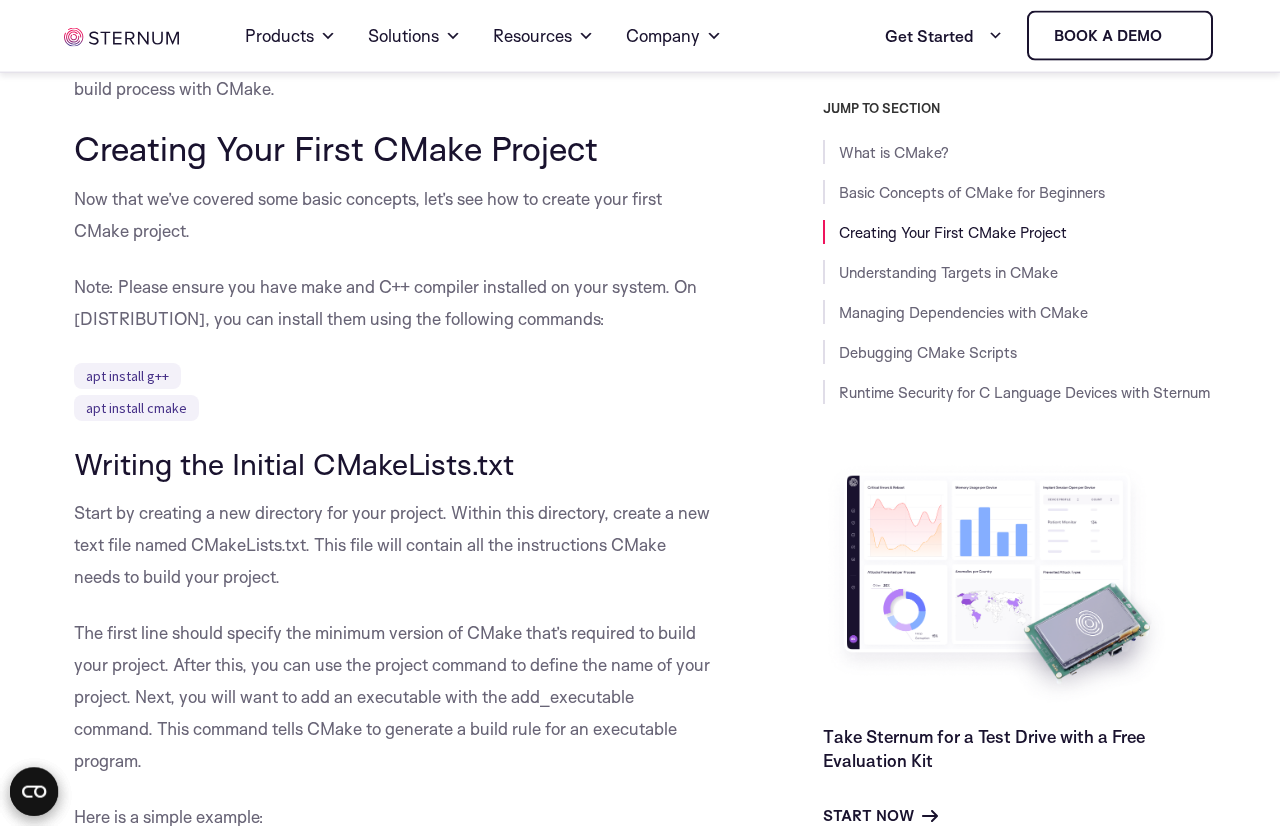 scroll, scrollTop: 2016, scrollLeft: 0, axis: vertical 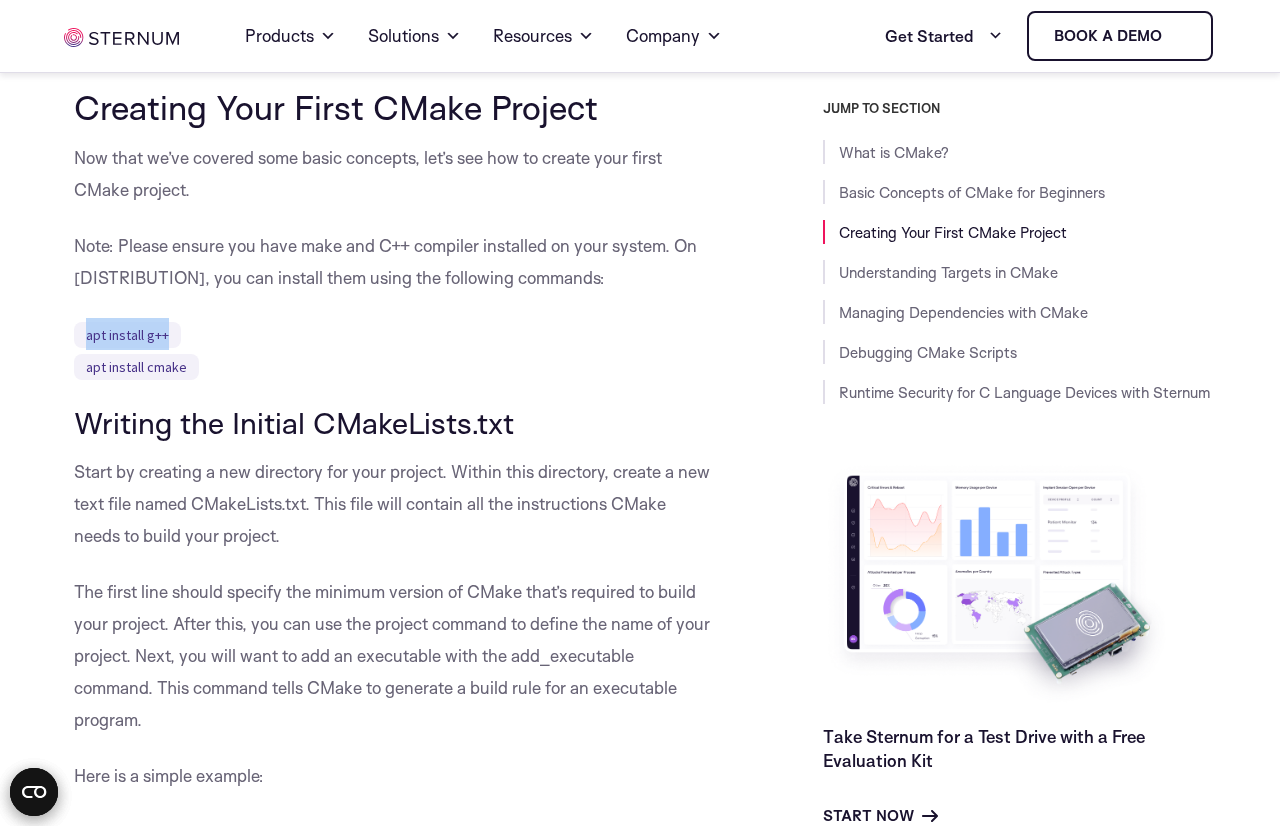 drag, startPoint x: 182, startPoint y: 374, endPoint x: 81, endPoint y: 381, distance: 101.24229 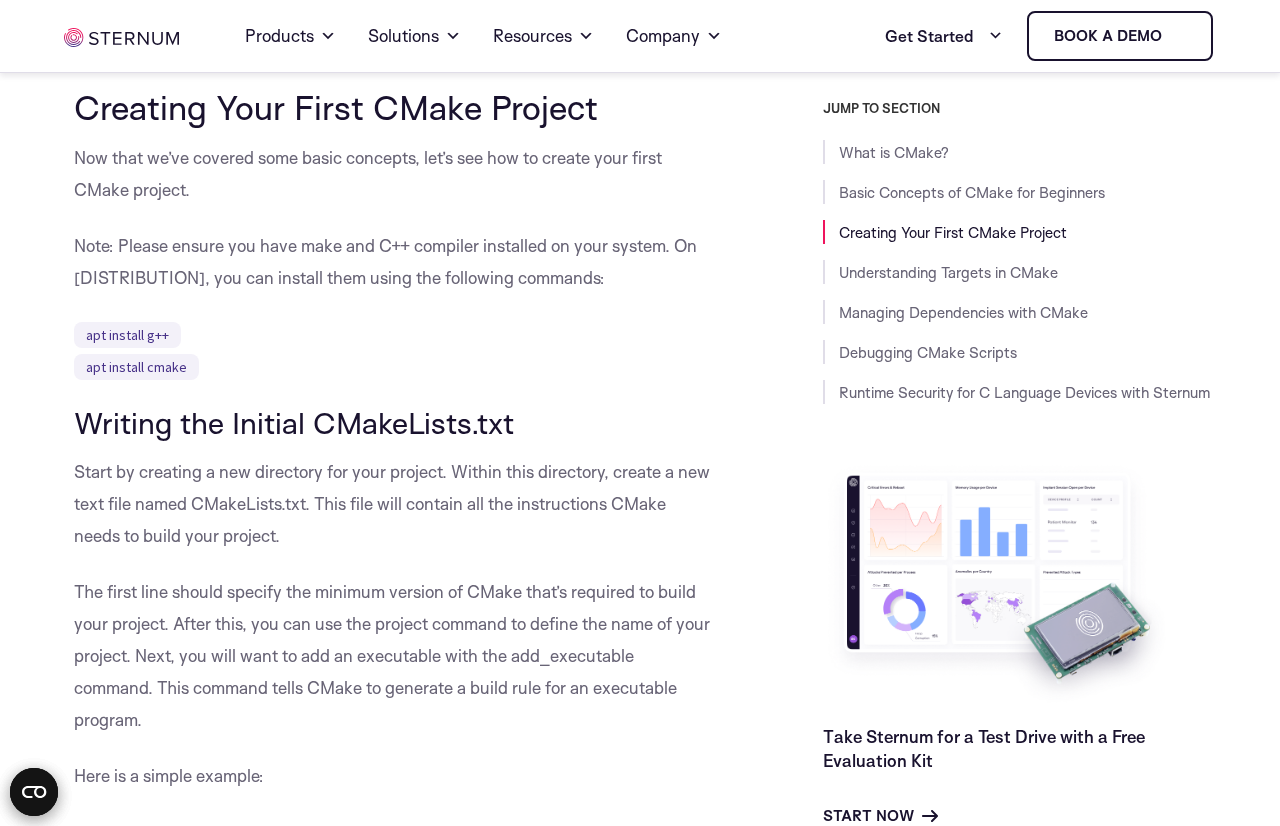 click on "What is CMake? CMake stands for cross-platform make. It is a tool designed to manage the build process of software using compiler-independent methods. It was created to support complex directory hierarchies and applications that depend on several libraries. Unlike traditional build systems, CMake does not build the software directly. Instead, it generates build scripts in various formats, including Unix makefiles and project files for integrated development environments (IDEs) like Microsoft Visual Studio and Xcode. This makes CMake a versatile tool that can be used in diverse development environments. This is part of a series of articles about  Vulnerability Management Basic Concepts of CMake for Beginners CMakeLists.txt CMake Variables CMake Commands Creating Your First CMake Project Now that we’ve covered some basic concepts, let’s see how to create your first CMake project. HelloWorld" at bounding box center (640, 5576) 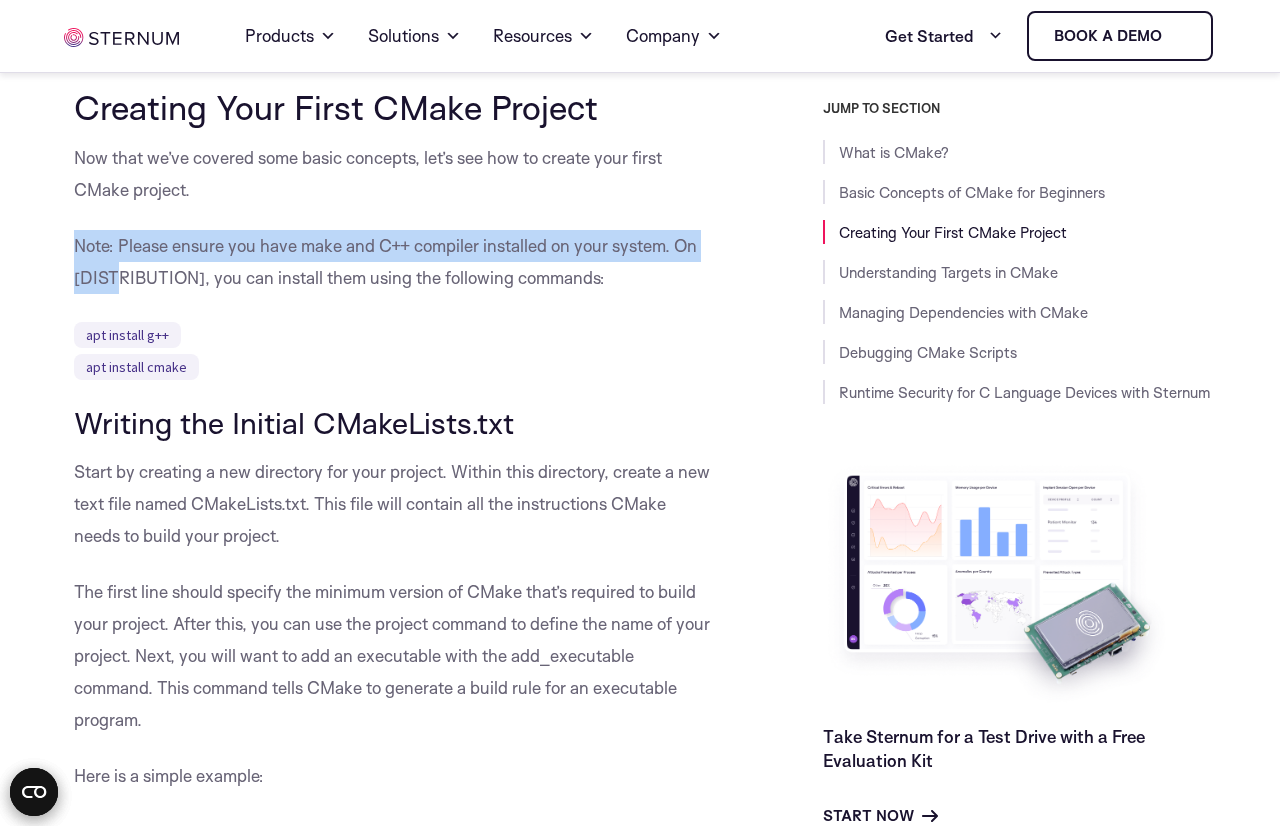 drag, startPoint x: 63, startPoint y: 291, endPoint x: 121, endPoint y: 303, distance: 59.22837 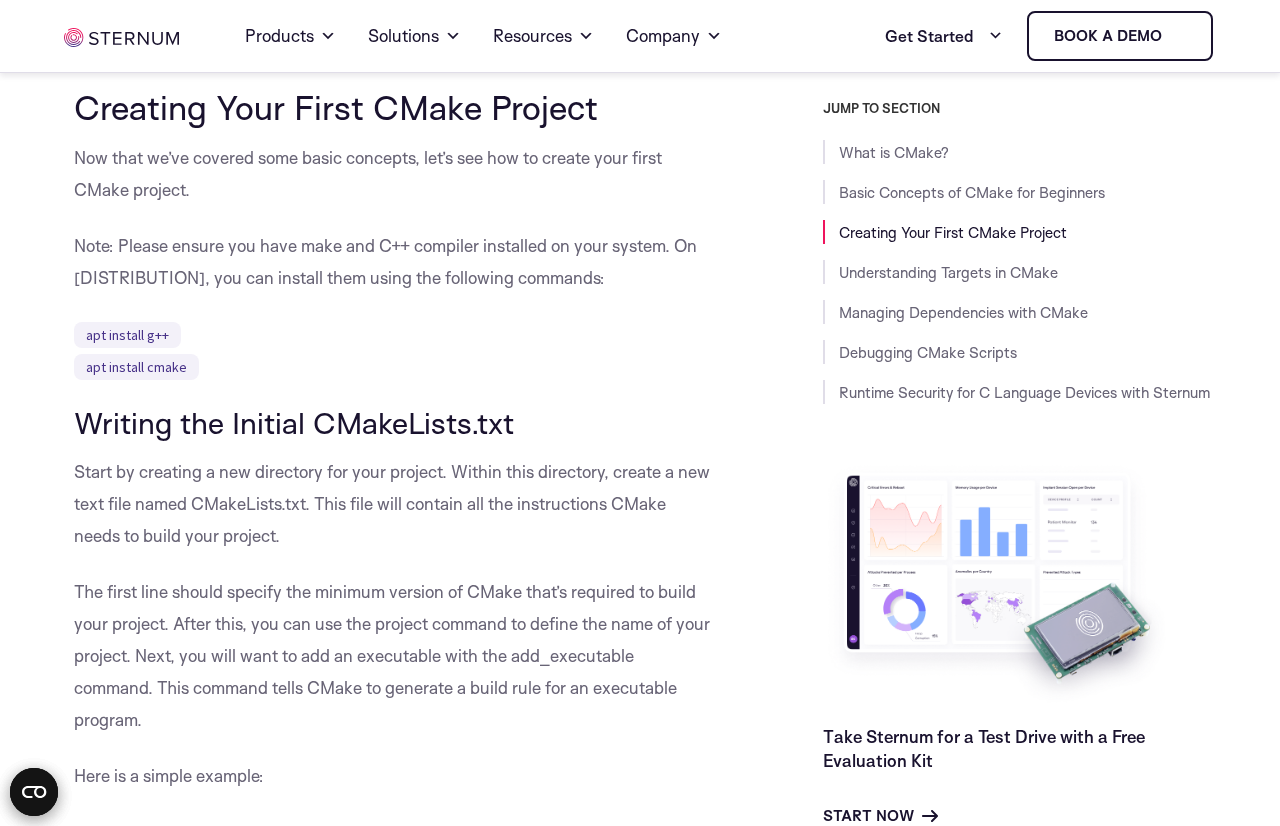click on "What is CMake? CMake stands for cross-platform make. It is a tool designed to manage the build process of software using compiler-independent methods. It was created to support complex directory hierarchies and applications that depend on several libraries. Unlike traditional build systems, CMake does not build the software directly. Instead, it generates build scripts in various formats, including Unix makefiles and project files for integrated development environments (IDEs) like Microsoft Visual Studio and Xcode. This makes CMake a versatile tool that can be used in diverse development environments. One of the main advantages of using CMake is that it allows developers to write a set of directives once and then generate the appropriate build scripts for their specific environment. This eliminates the need for maintaining separate build scripts for each platform, reducing the potential for errors and inconsistencies. This is part of a series of articles about  Vulnerability Management [PROJECT_NAME]" at bounding box center (393, 5568) 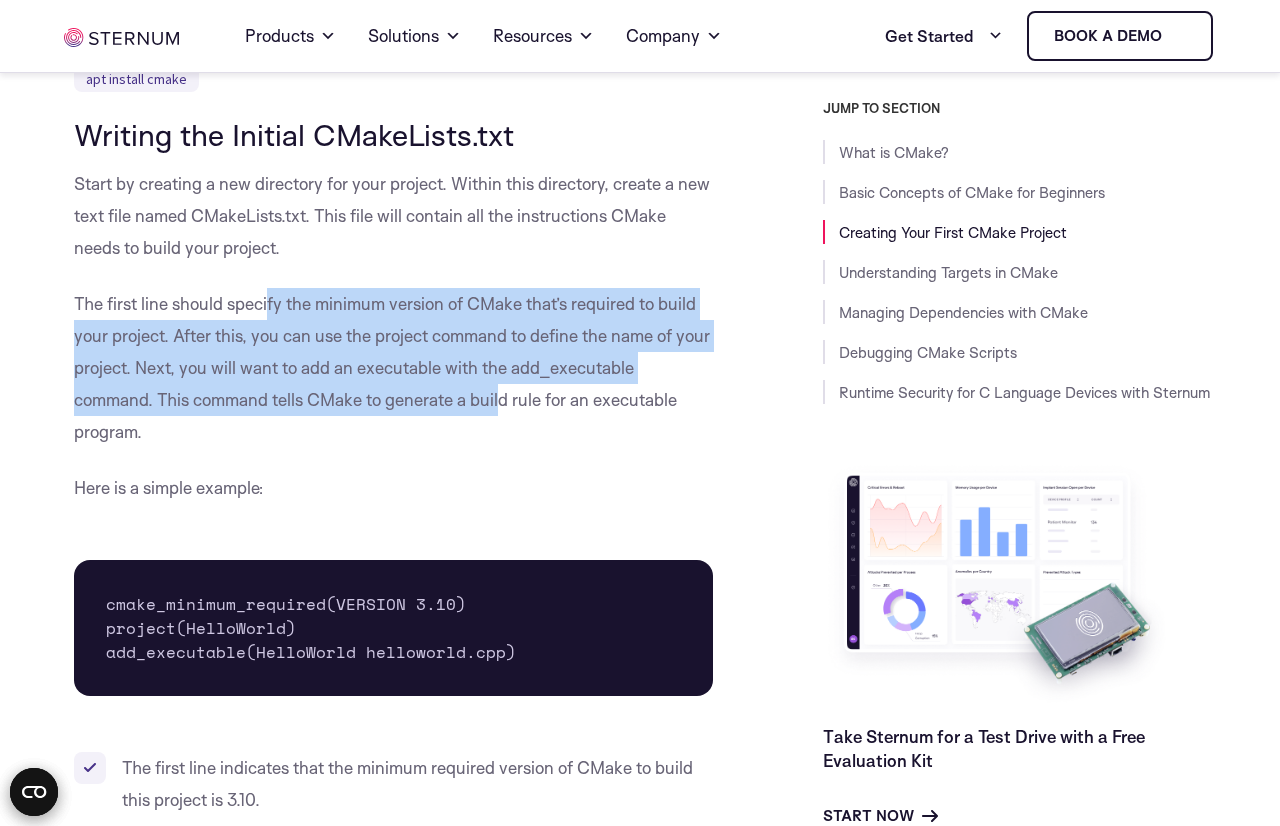 drag, startPoint x: 270, startPoint y: 327, endPoint x: 503, endPoint y: 440, distance: 258.9556 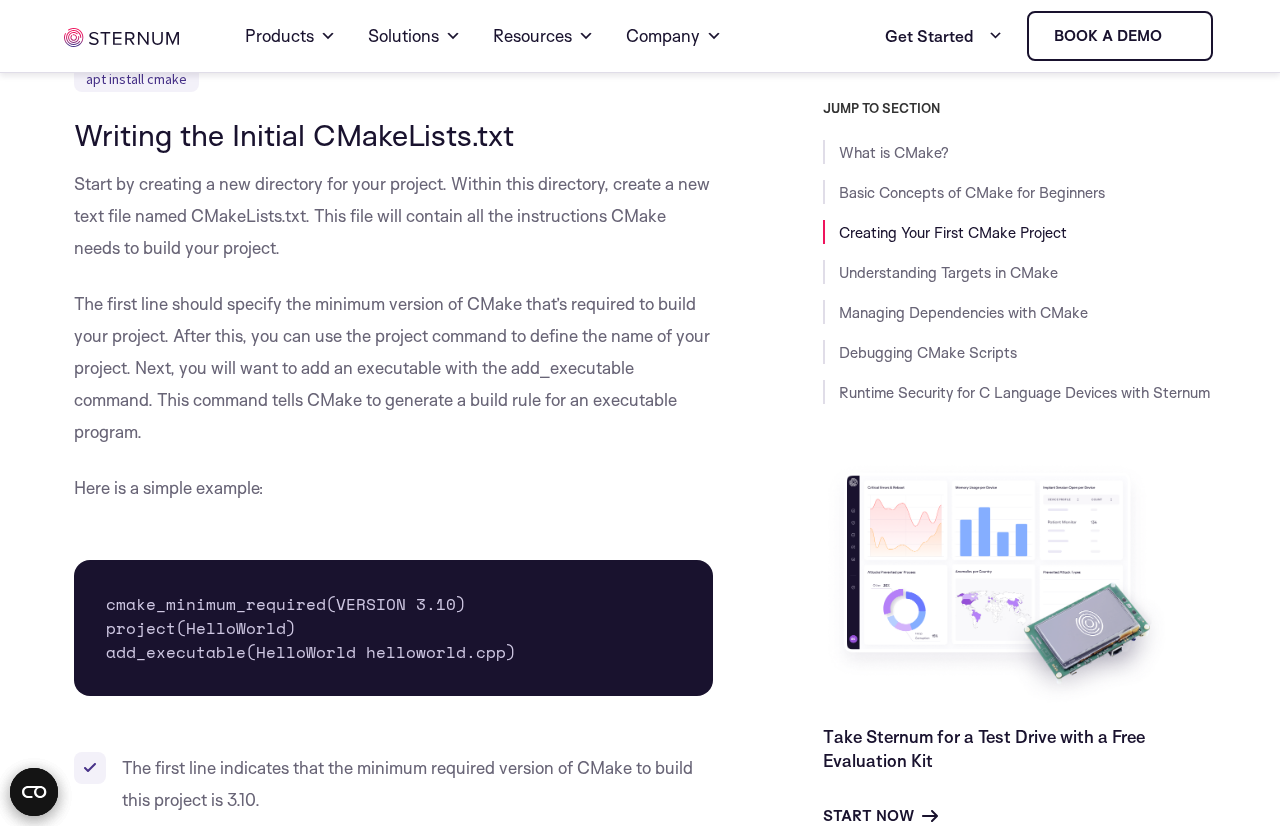 click on "Here is a simple example:" at bounding box center [393, 488] 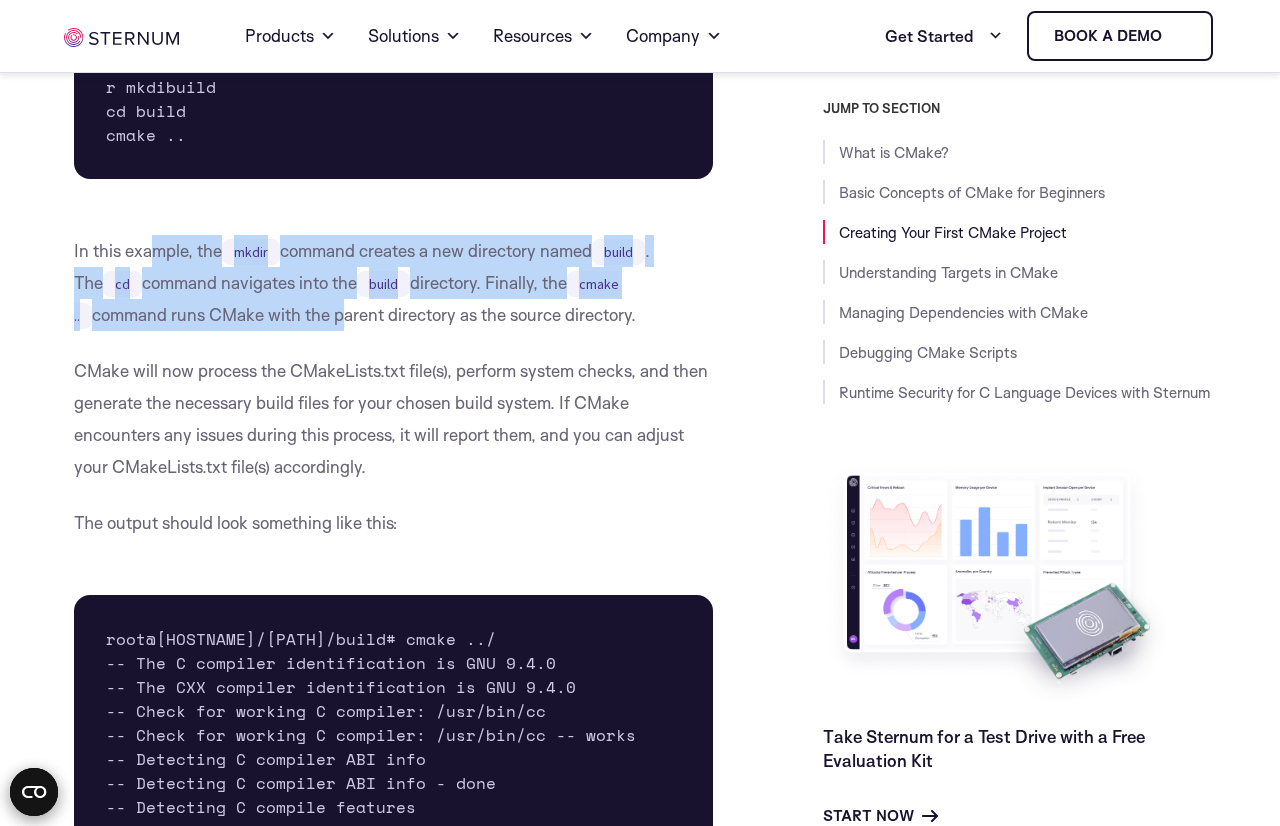 drag, startPoint x: 157, startPoint y: 315, endPoint x: 238, endPoint y: 363, distance: 94.15413 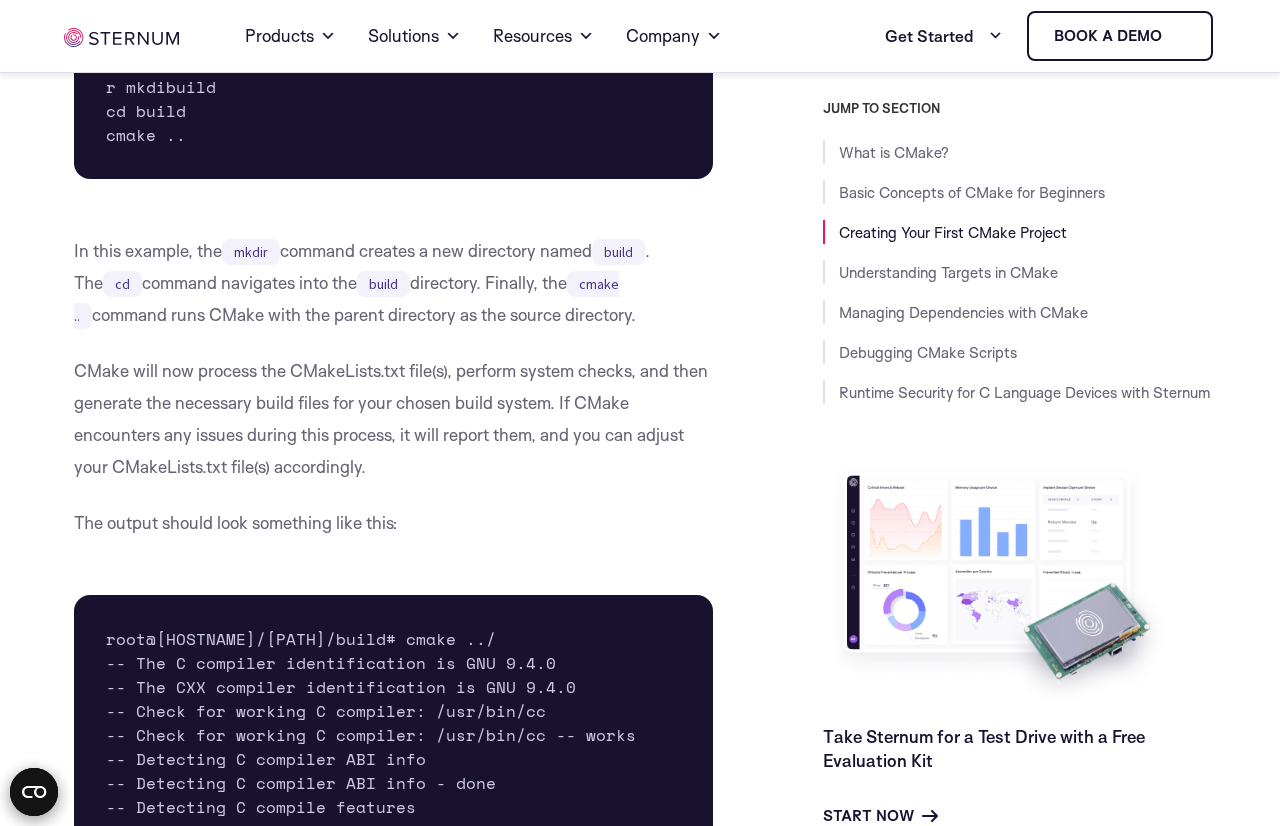 click on "In this example, the  mkdir  command creates a new directory named  build . The  cd  command navigates into the  build  directory. Finally, the  cmake ..  command runs CMake with the parent directory as the source directory." at bounding box center [393, 283] 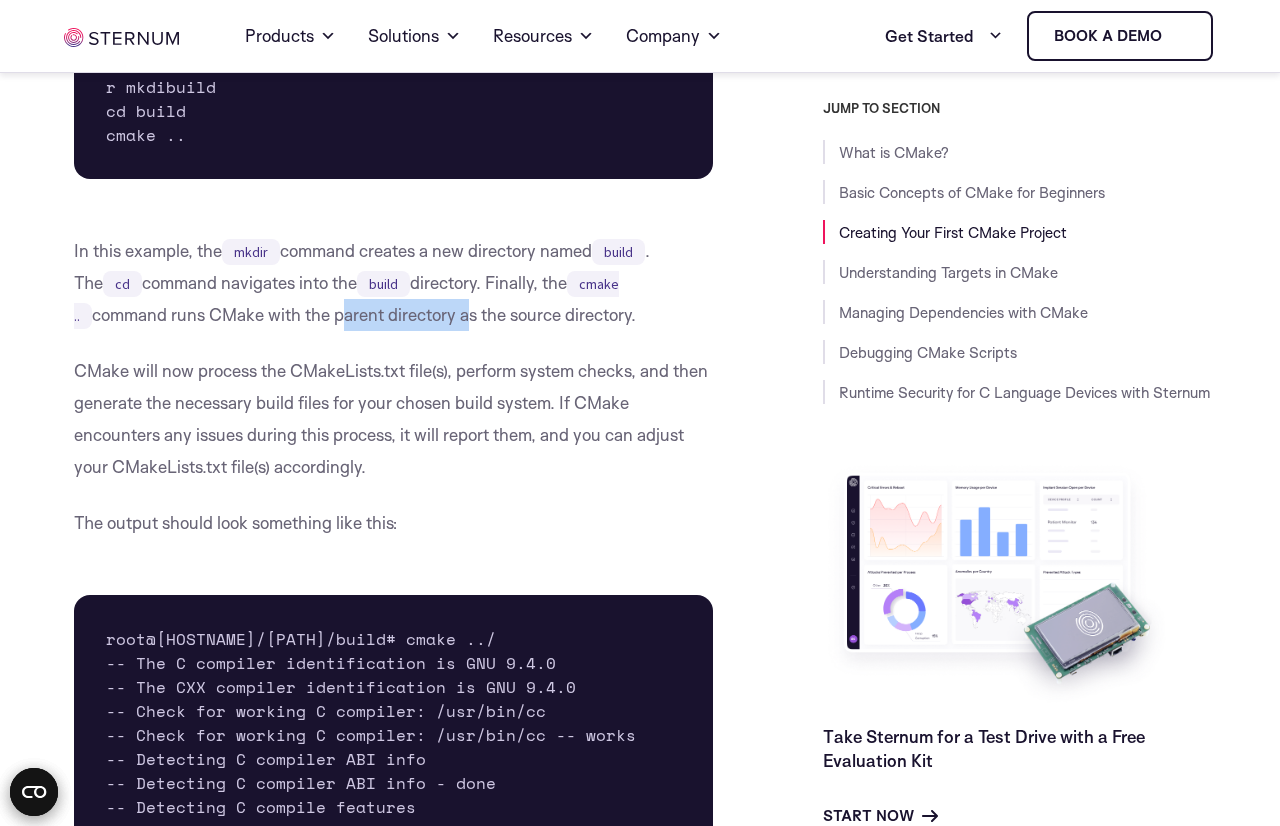 drag, startPoint x: 240, startPoint y: 370, endPoint x: 362, endPoint y: 364, distance: 122.14745 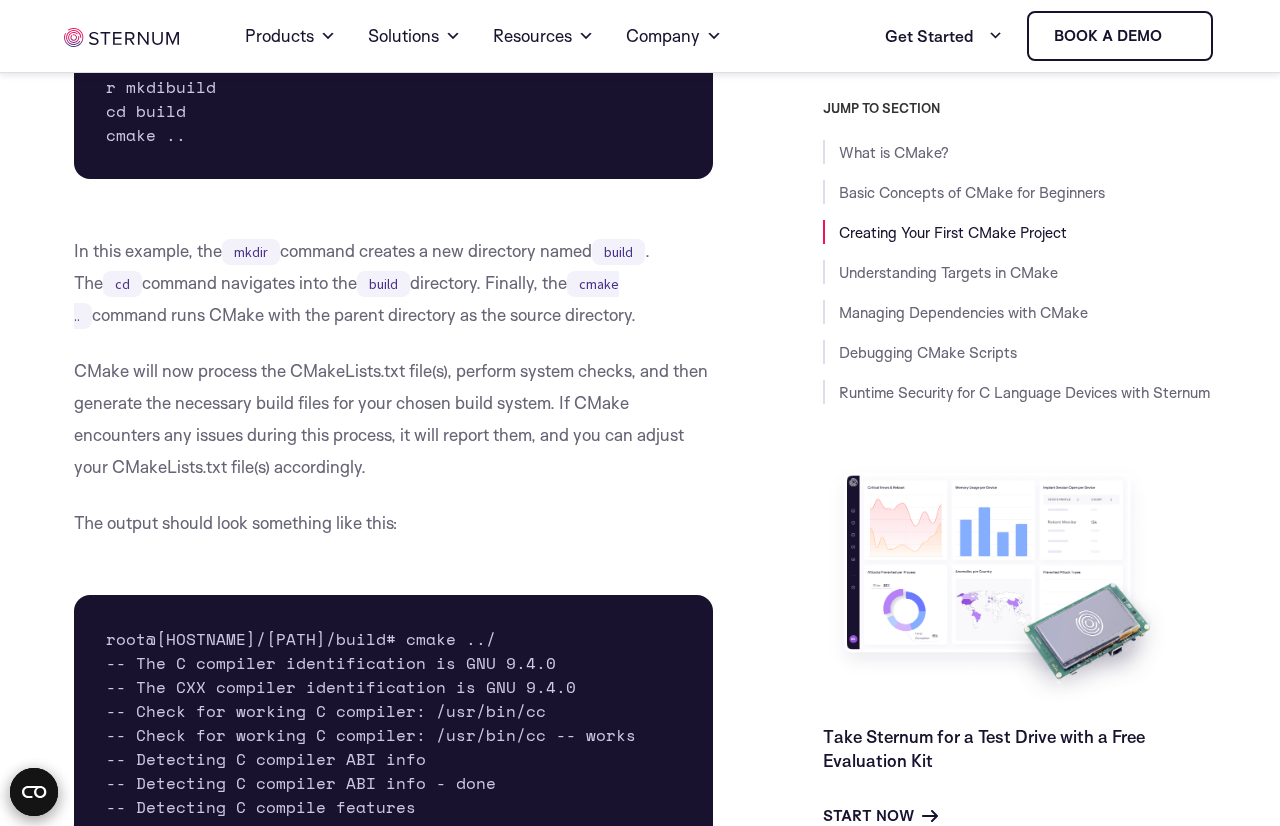 click on "CMake will now process the CMakeLists.txt file(s), perform system checks, and then generate the necessary build files for your chosen build system. If CMake encounters any issues during this process, it will report them, and you can adjust your CMakeLists.txt file(s) accordingly." at bounding box center [393, 419] 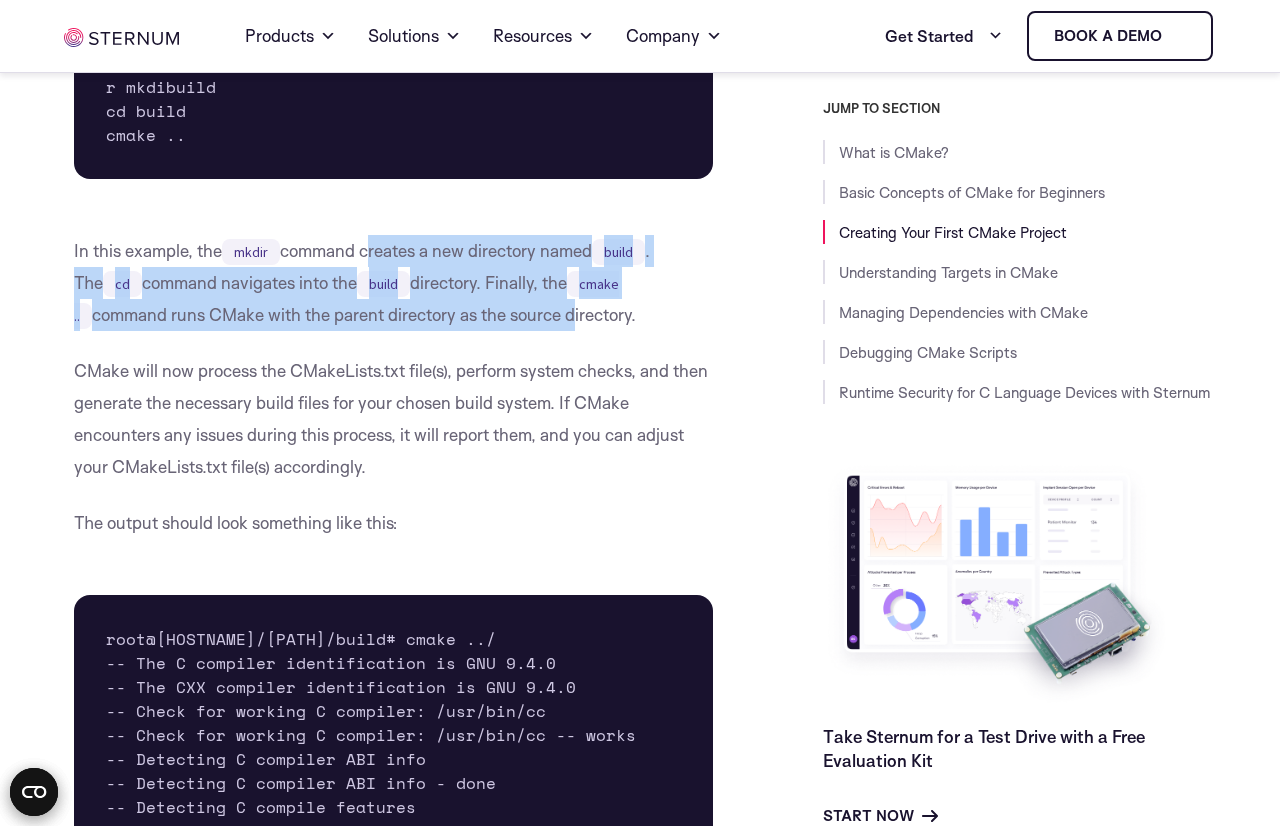 drag, startPoint x: 367, startPoint y: 315, endPoint x: 471, endPoint y: 376, distance: 120.56948 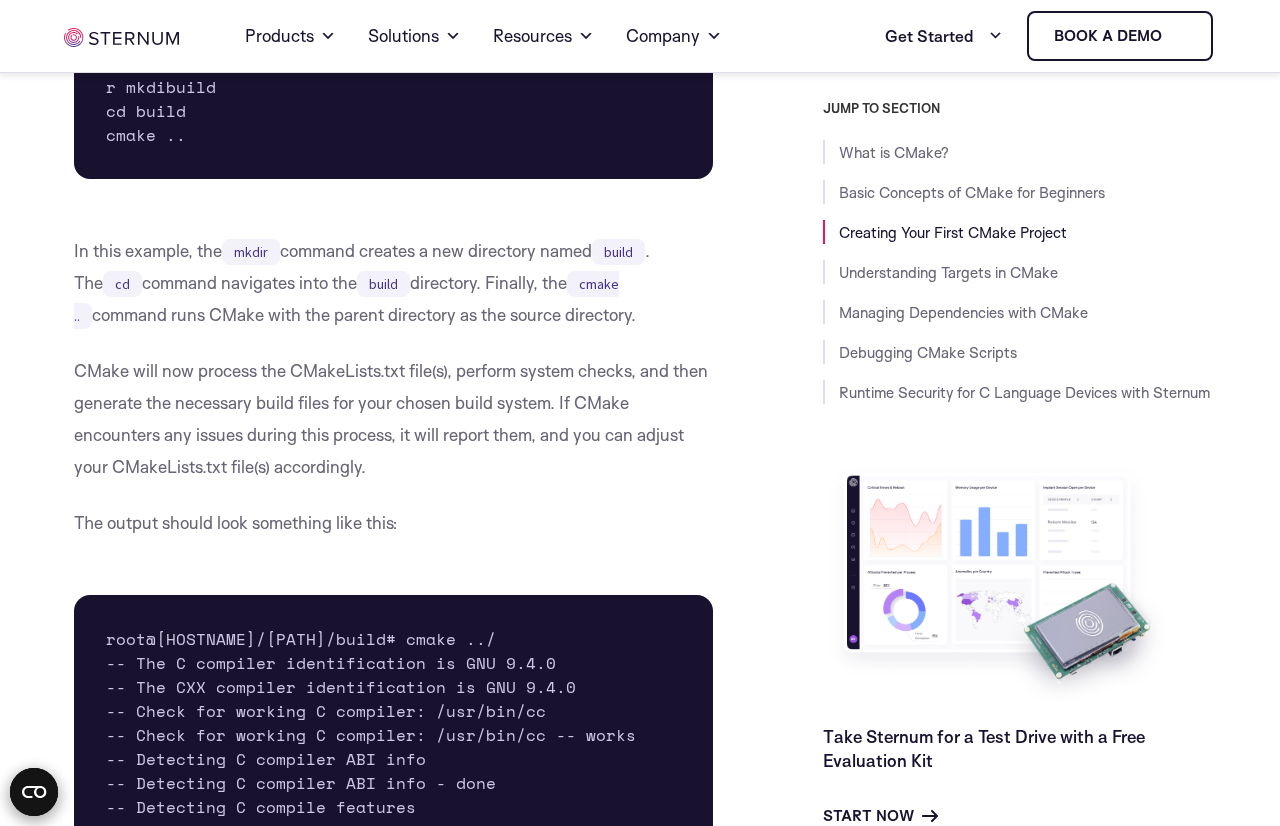click on "CMake will now process the CMakeLists.txt file(s), perform system checks, and then generate the necessary build files for your chosen build system. If CMake encounters any issues during this process, it will report them, and you can adjust your CMakeLists.txt file(s) accordingly." at bounding box center [393, 419] 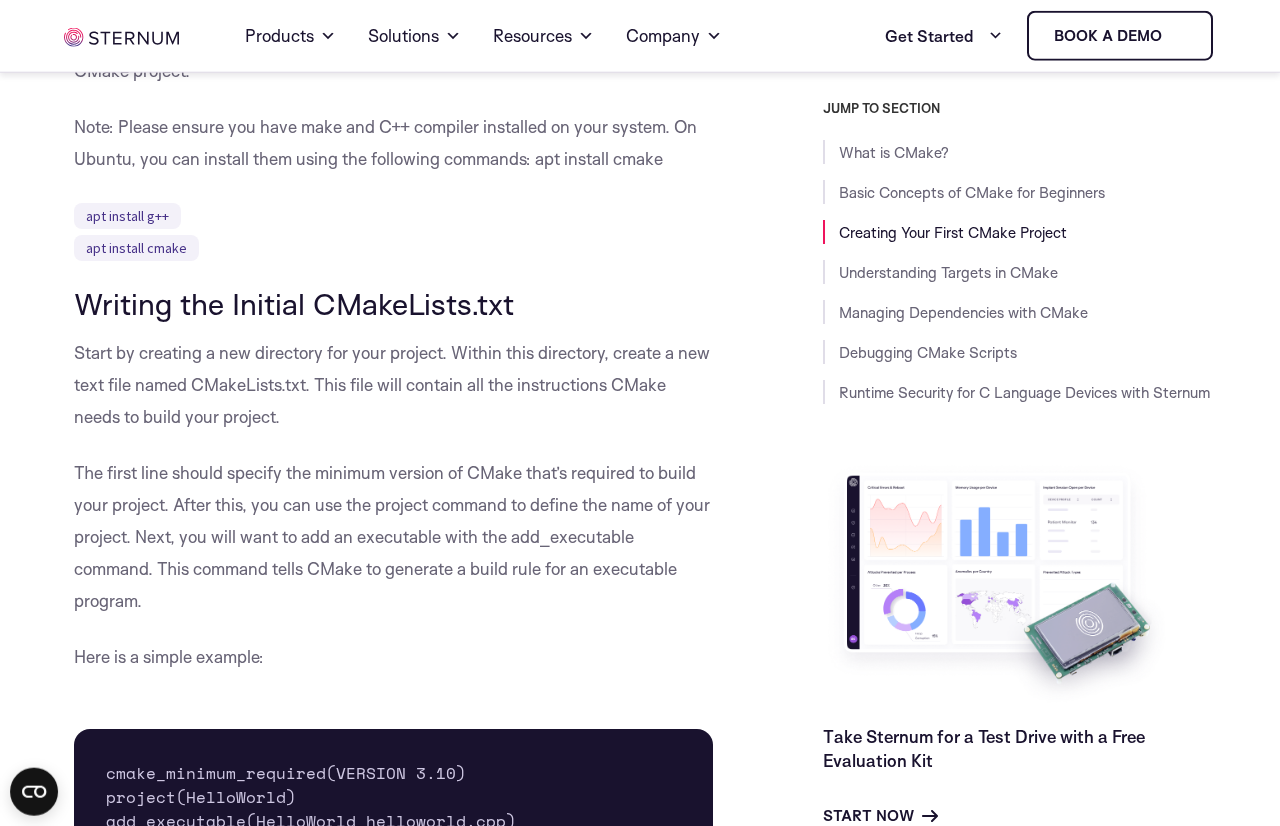 scroll, scrollTop: 2160, scrollLeft: 0, axis: vertical 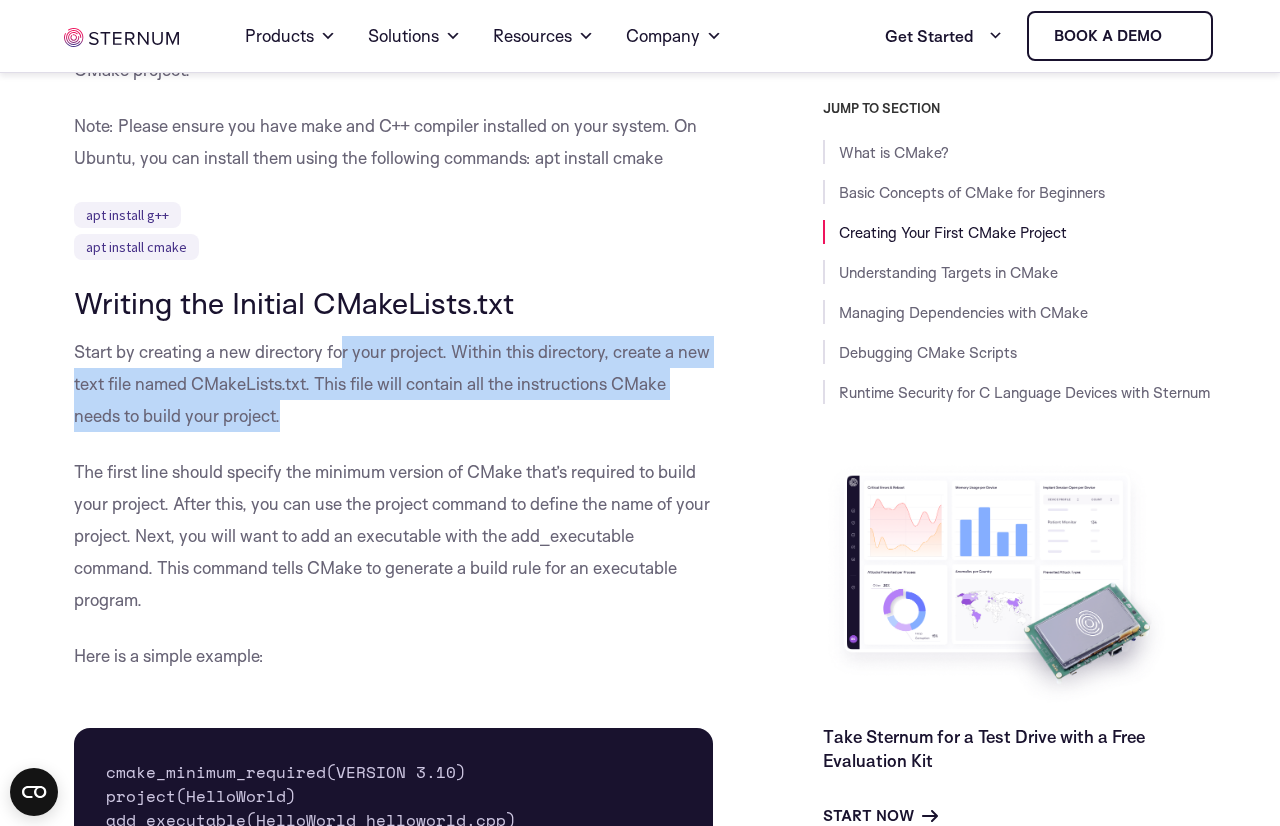 drag, startPoint x: 346, startPoint y: 372, endPoint x: 384, endPoint y: 412, distance: 55.17246 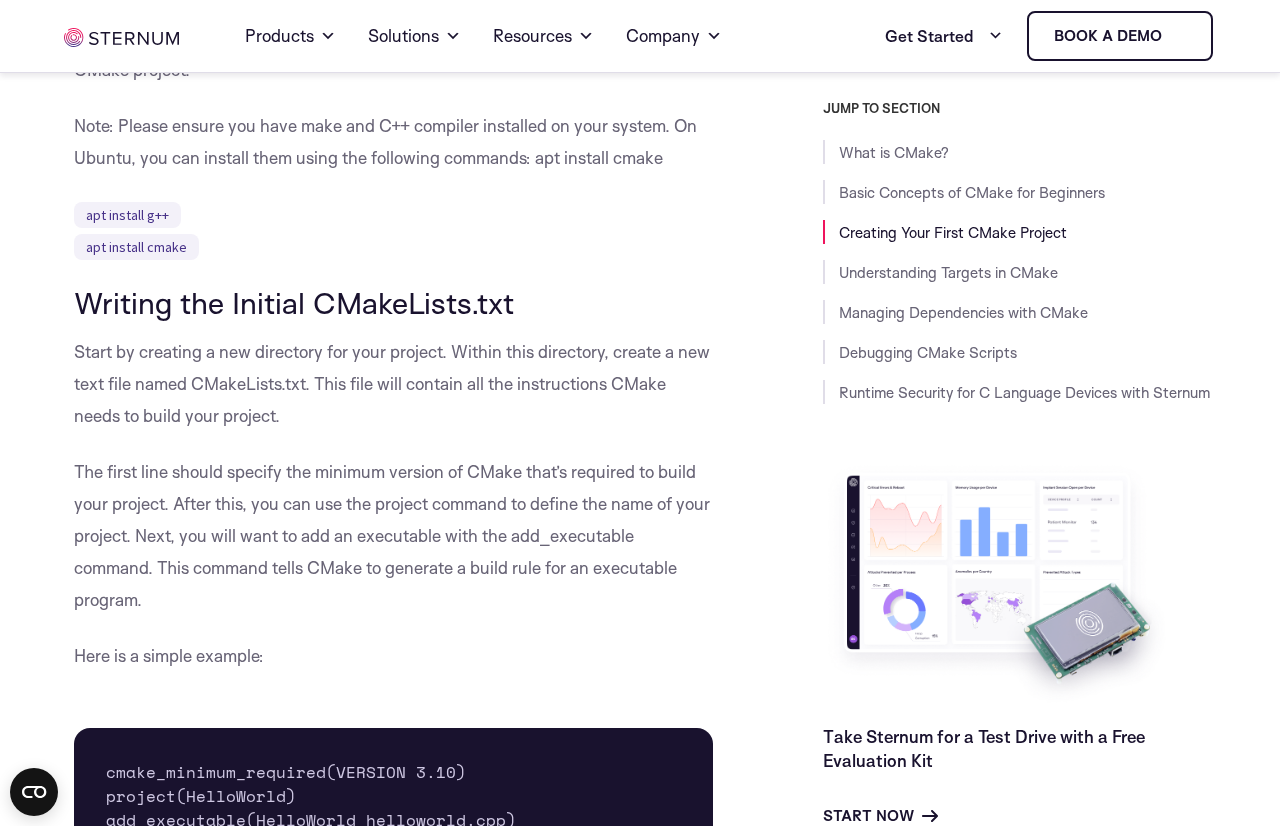 click on "Start by creating a new directory for your project. Within this directory, create a new text file named CMakeLists.txt. This file will contain all the instructions CMake needs to build your project." at bounding box center [393, 384] 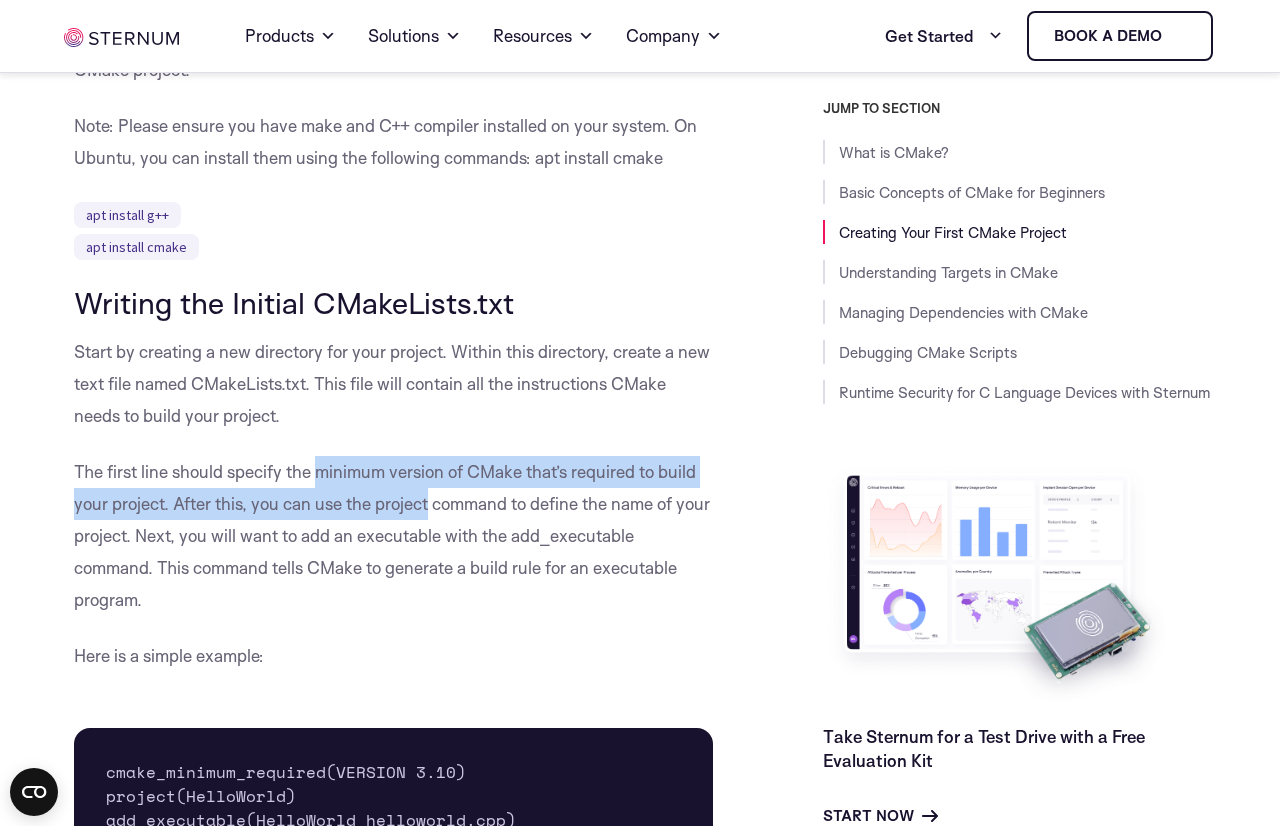 drag, startPoint x: 355, startPoint y: 486, endPoint x: 392, endPoint y: 510, distance: 44.102154 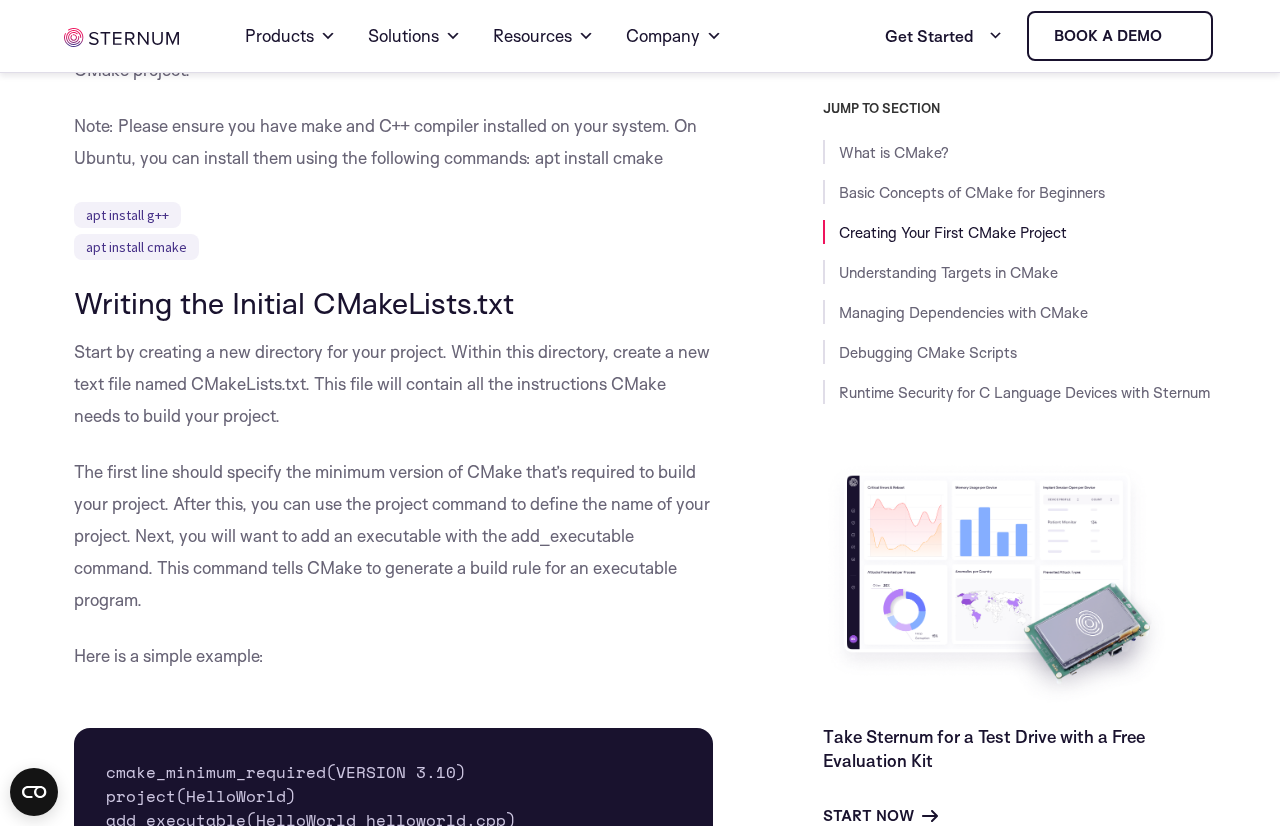 click on "The first line should specify the minimum version of CMake that’s required to build your project. After this, you can use the project command to define the name of your project. Next, you will want to add an executable with the add_executable command. This command tells CMake to generate a build rule for an executable program." at bounding box center [393, 536] 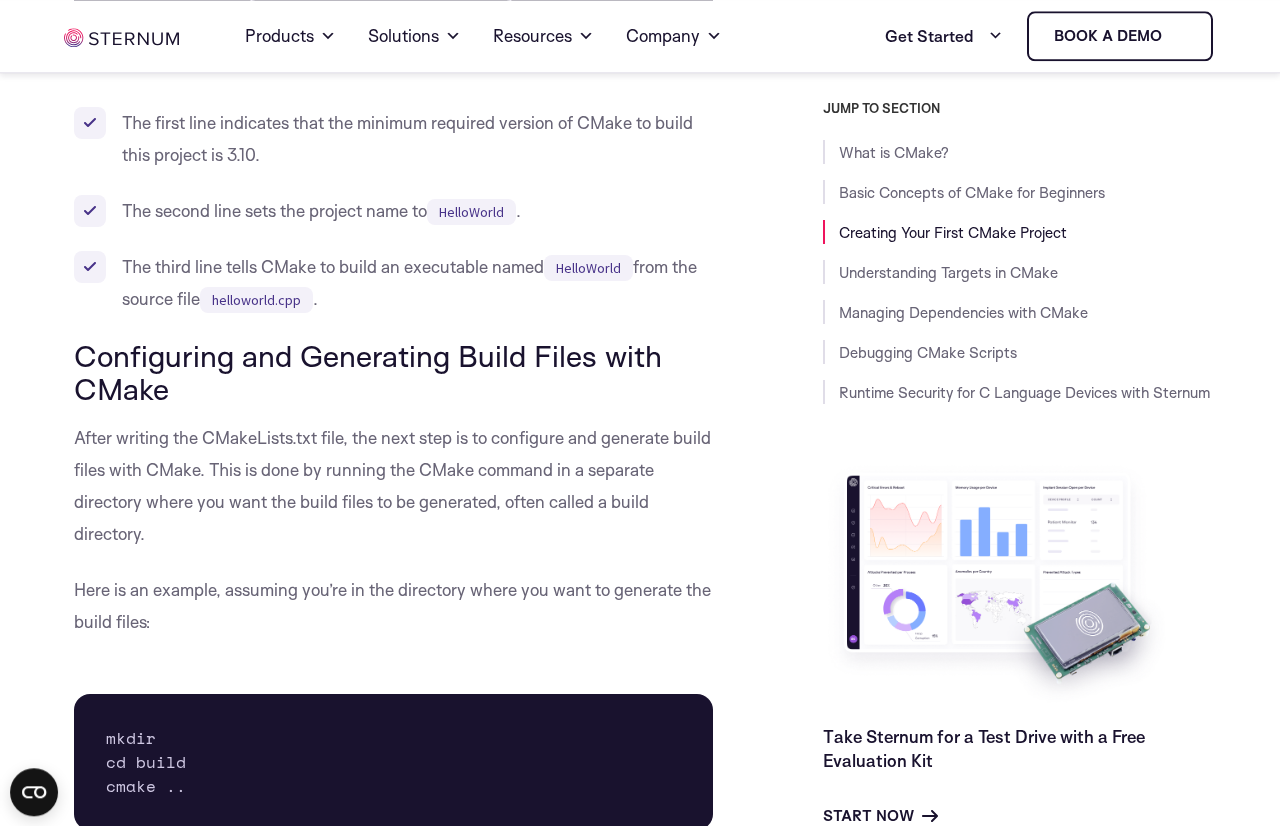 scroll, scrollTop: 3024, scrollLeft: 0, axis: vertical 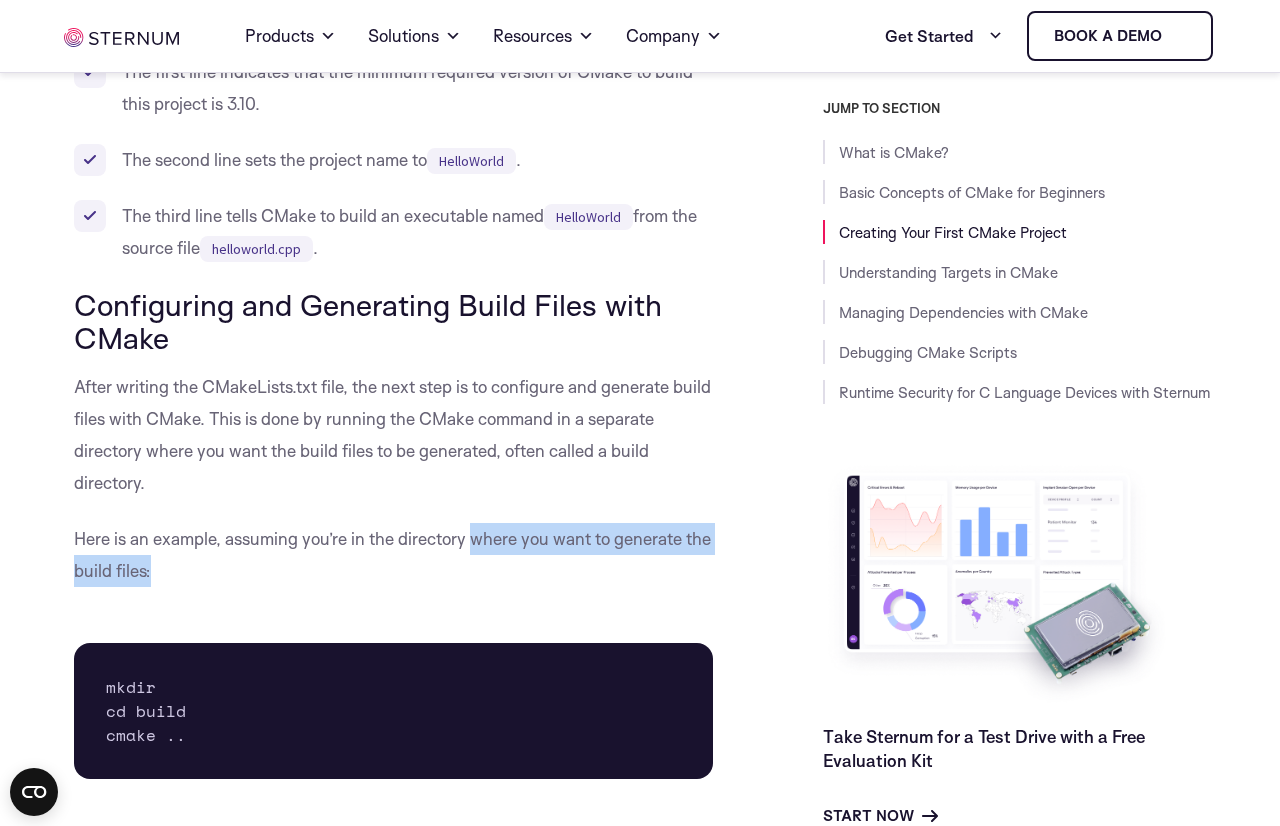 drag, startPoint x: 470, startPoint y: 552, endPoint x: 542, endPoint y: 568, distance: 73.756355 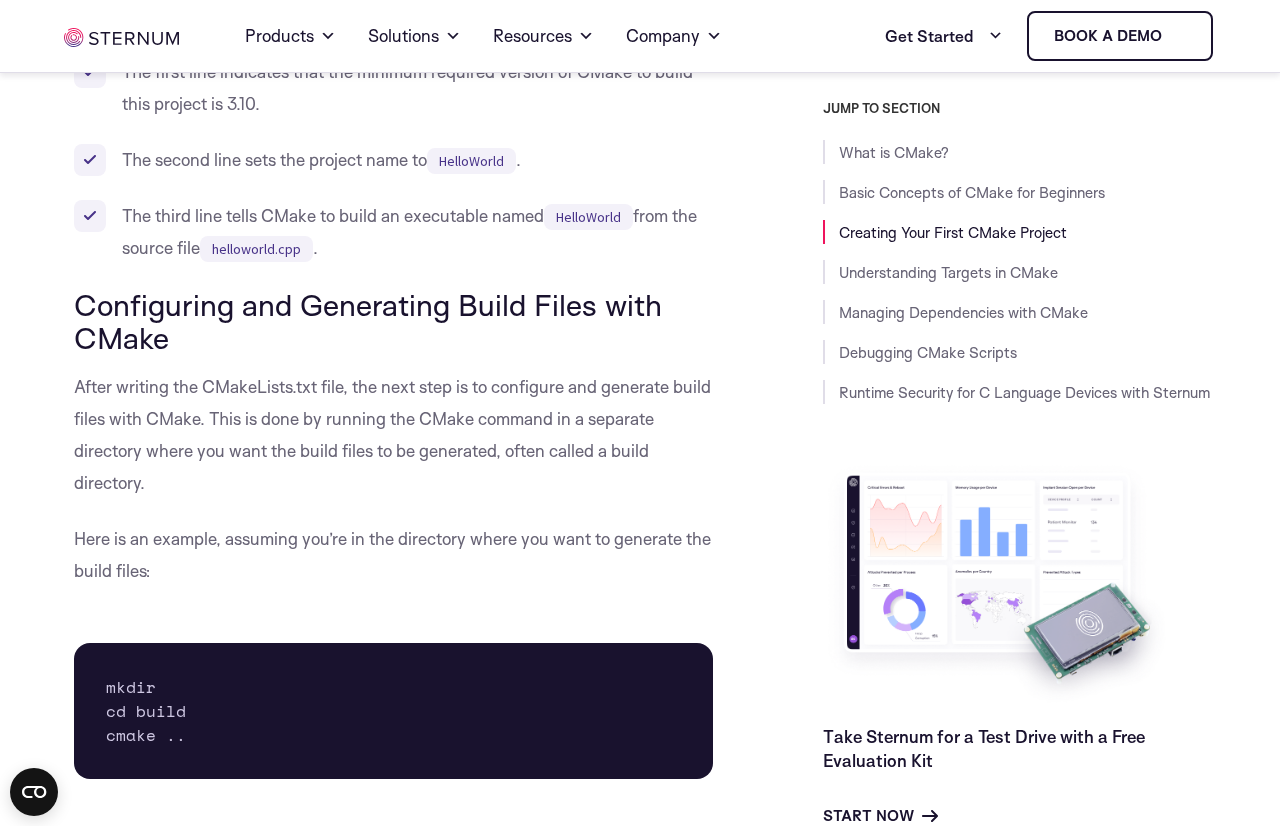 click on "Here is an example, assuming you’re in the directory where you want to generate the build files:" at bounding box center (393, 555) 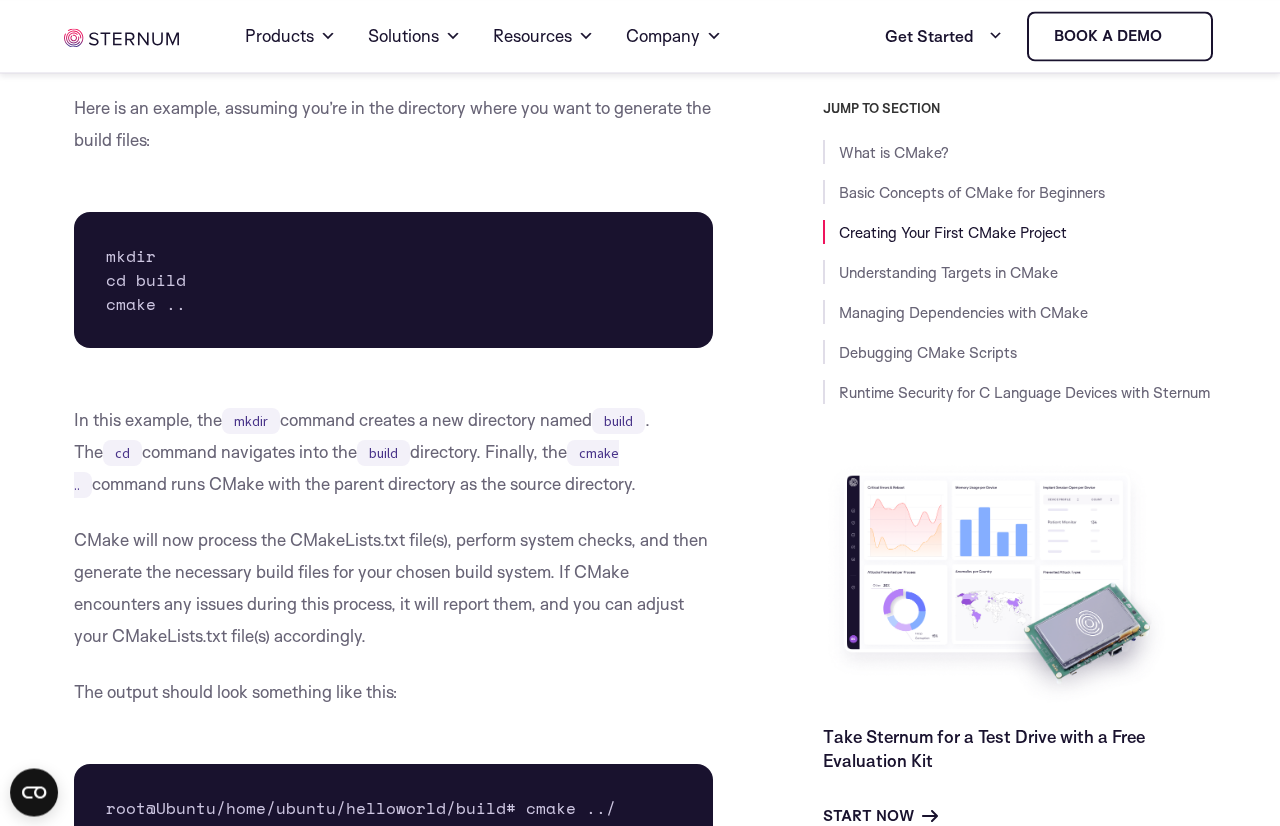 scroll, scrollTop: 3456, scrollLeft: 0, axis: vertical 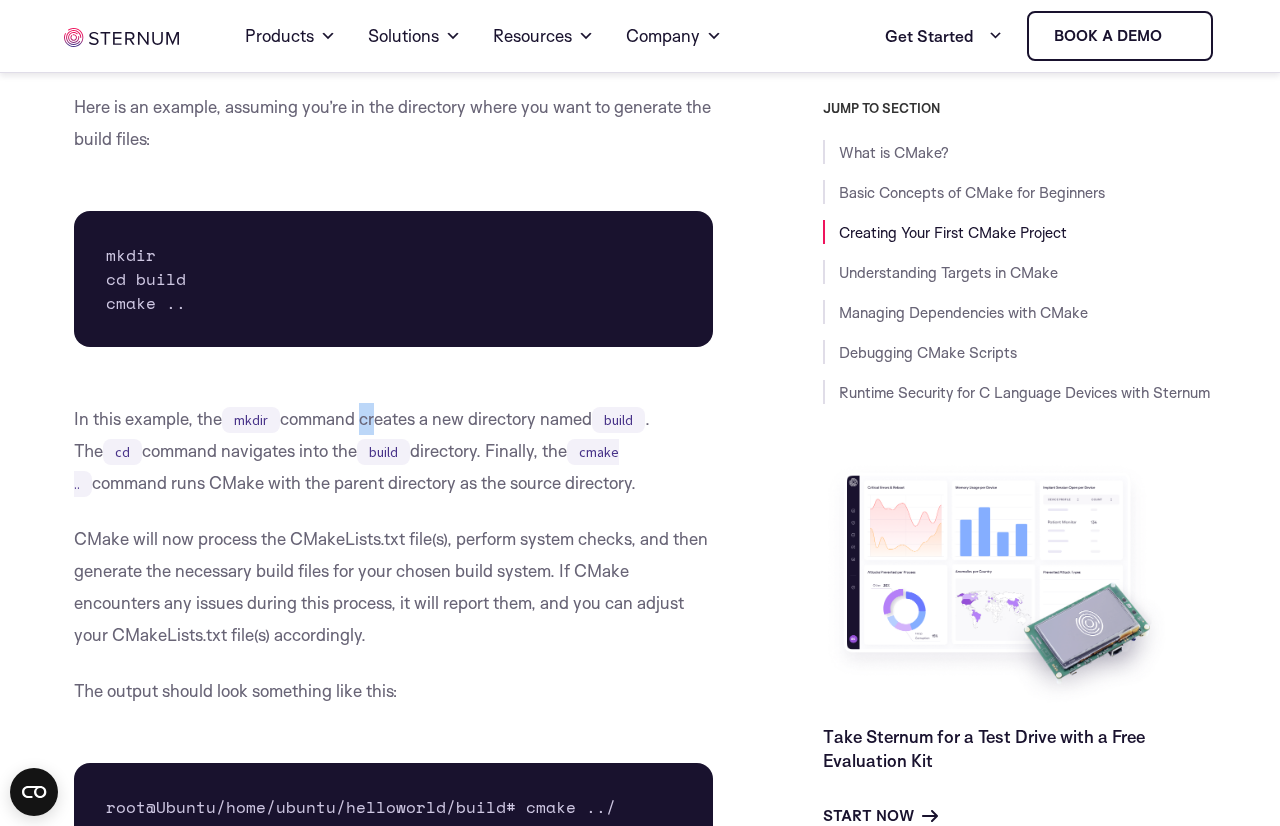 drag, startPoint x: 363, startPoint y: 451, endPoint x: 376, endPoint y: 449, distance: 13.152946 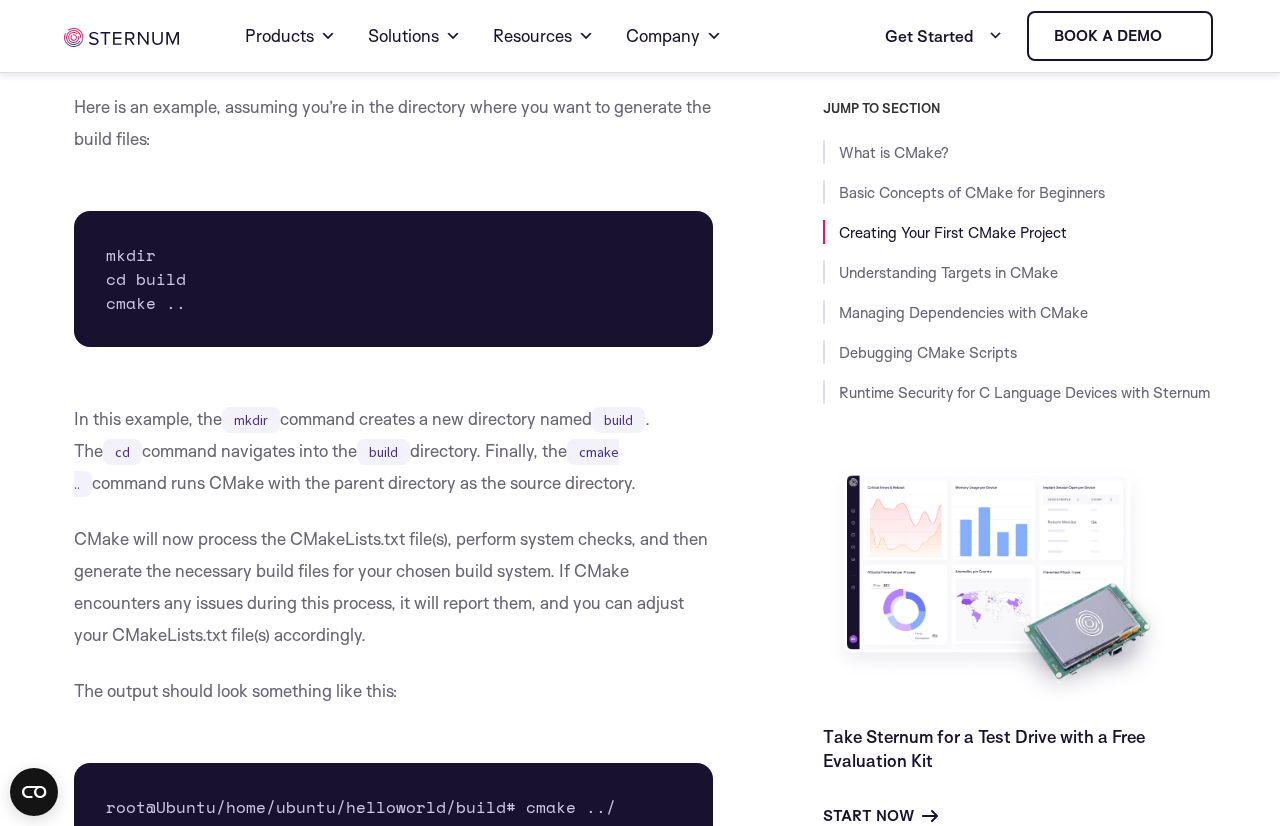 click on "What is CMake? CMake stands for cross-platform make. It is a tool designed to manage the build process of software using compiler-independent methods. It was created to support complex directory hierarchies and applications that depend on several libraries. Unlike traditional build systems, CMake does not build the software directly. Instead, it generates build scripts in various formats, including Unix makefiles and project files for integrated development environments (IDEs) like Microsoft Visual Studio and Xcode. This makes CMake a versatile tool that can be used in diverse development environments. One of the main advantages of using CMake is that it allows developers to write a set of directives once and then generate the appropriate build scripts for their specific environment. This eliminates the need for maintaining separate build scripts for each platform, reducing the potential for errors and inconsistencies. This is part of a series of articles about  Vulnerability Management [PROJECT_NAME]" at bounding box center [393, 4188] 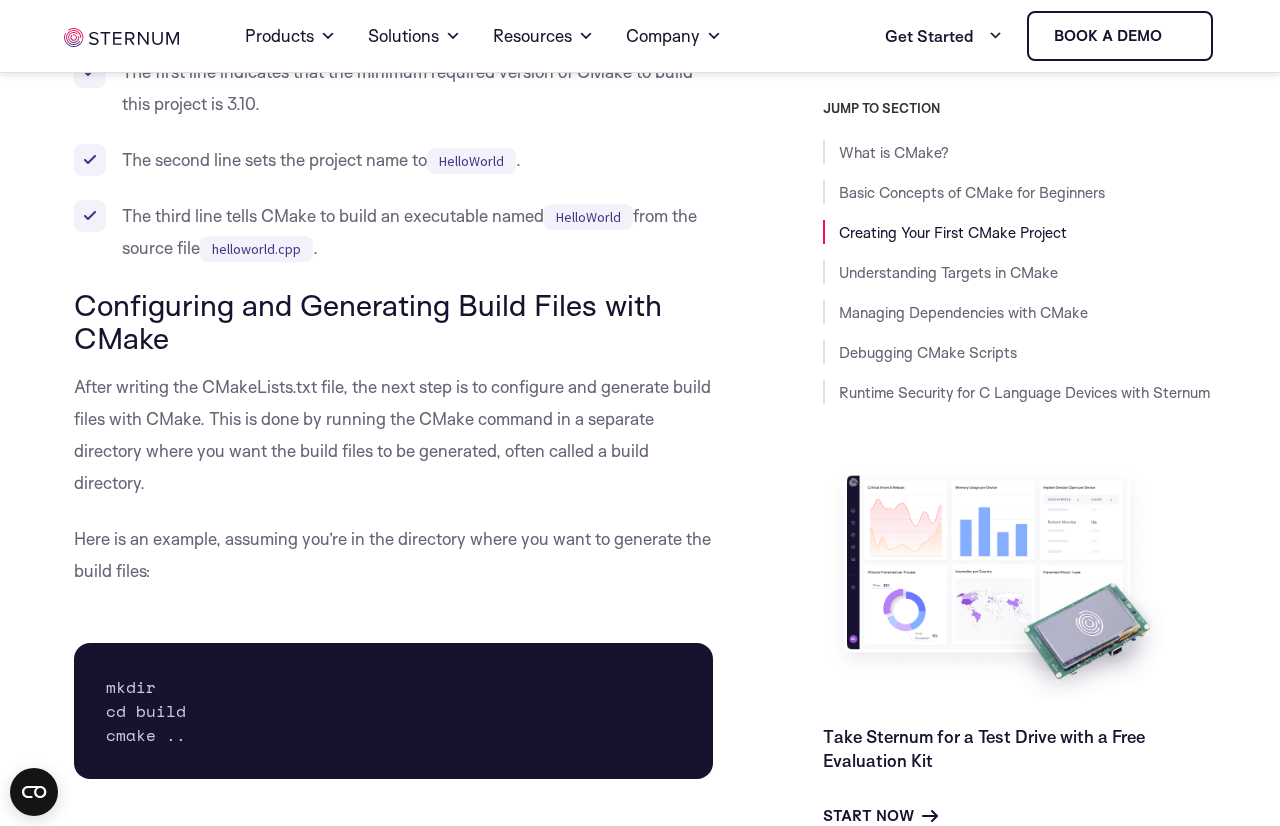scroll, scrollTop: 3168, scrollLeft: 0, axis: vertical 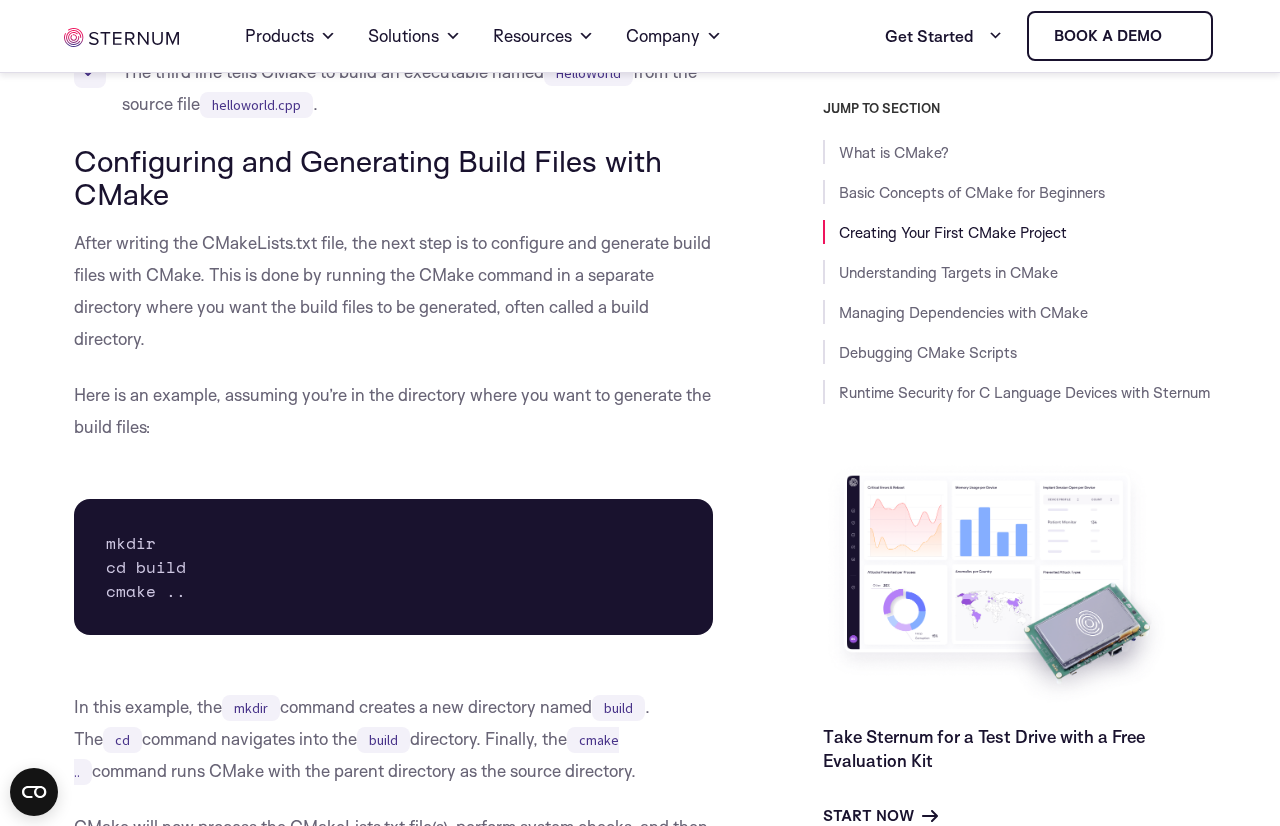 click on "r mkdibuild
cd build
cmake .." at bounding box center [393, 567] 